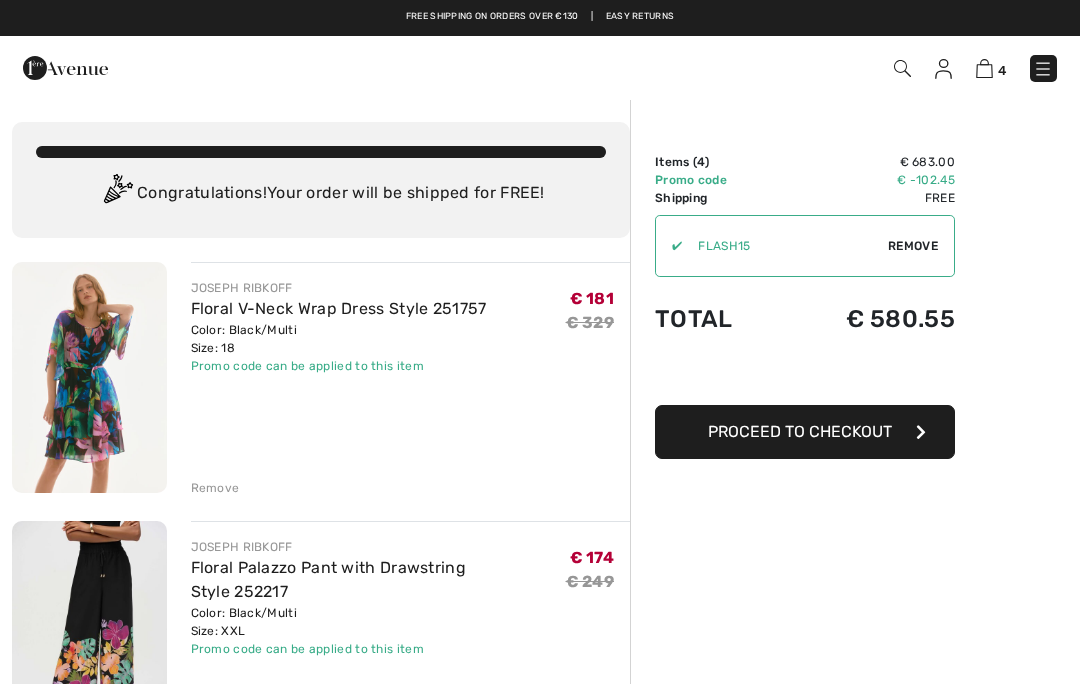scroll, scrollTop: 0, scrollLeft: 0, axis: both 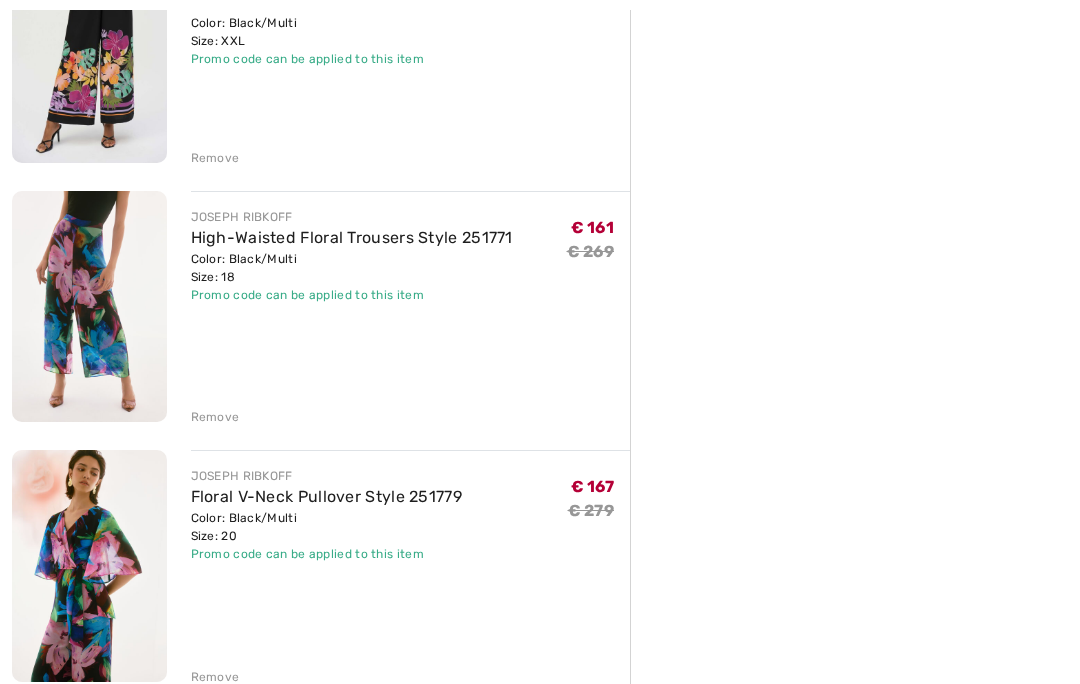 click on "Remove" at bounding box center [411, 675] 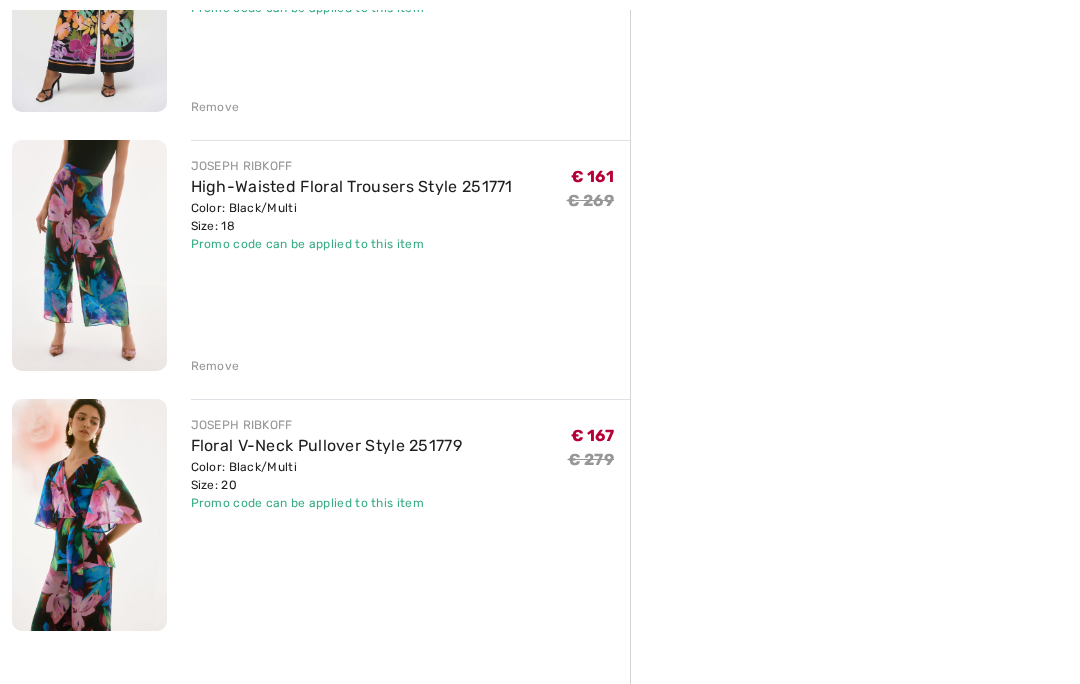 scroll, scrollTop: 641, scrollLeft: 0, axis: vertical 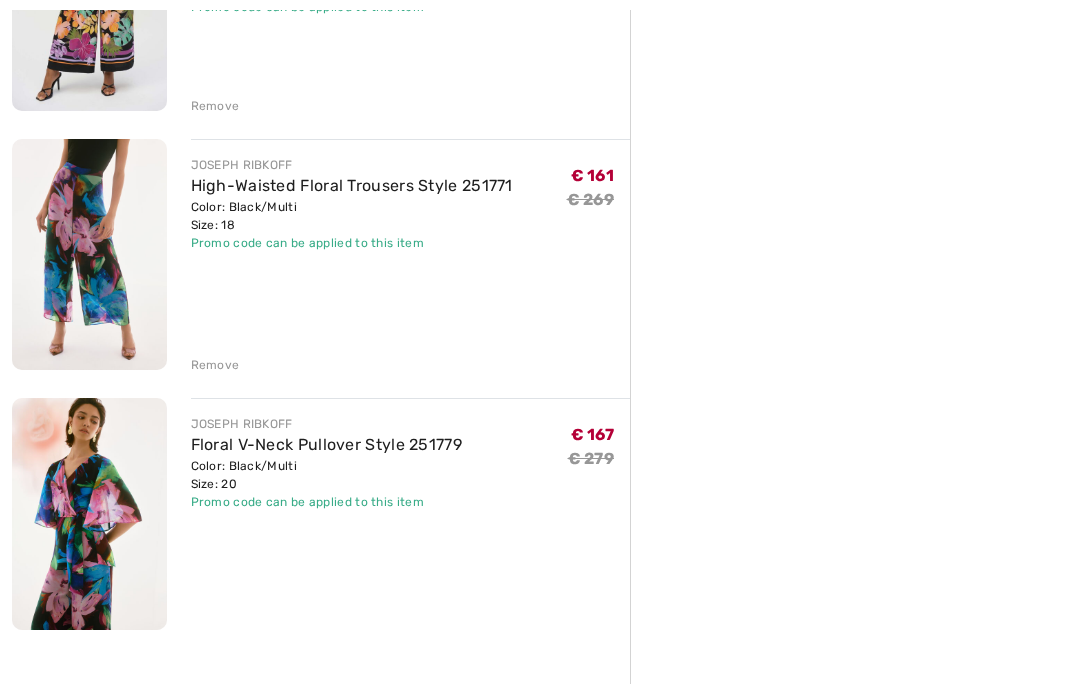 click on "Color: Black/Multi
Size: 20" at bounding box center [327, 476] 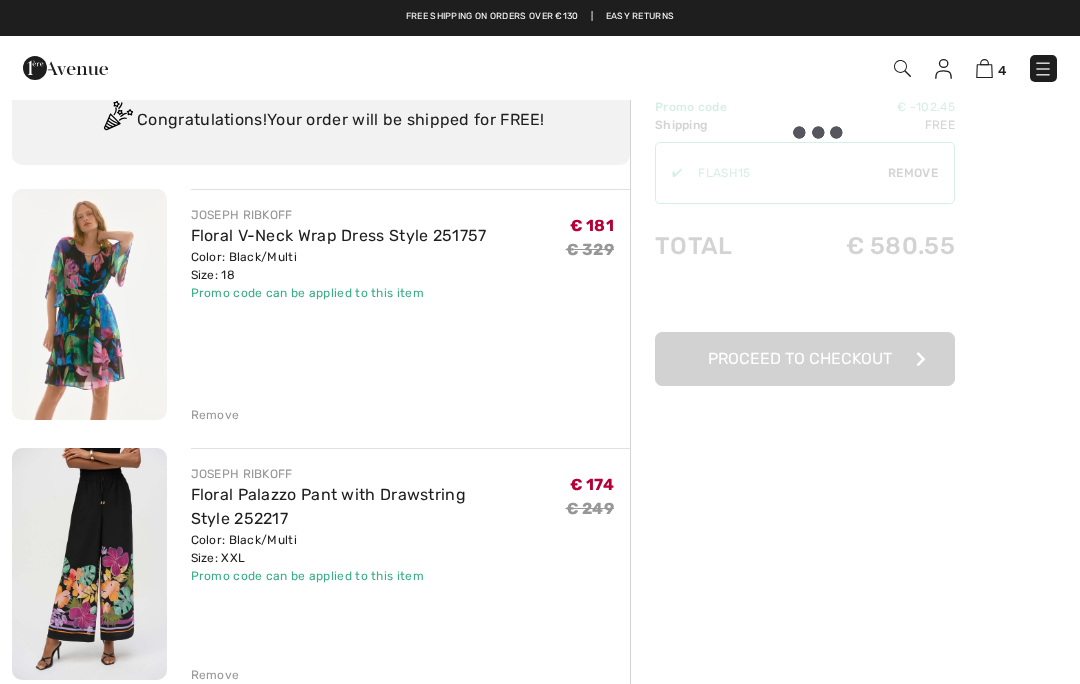 scroll, scrollTop: 0, scrollLeft: 0, axis: both 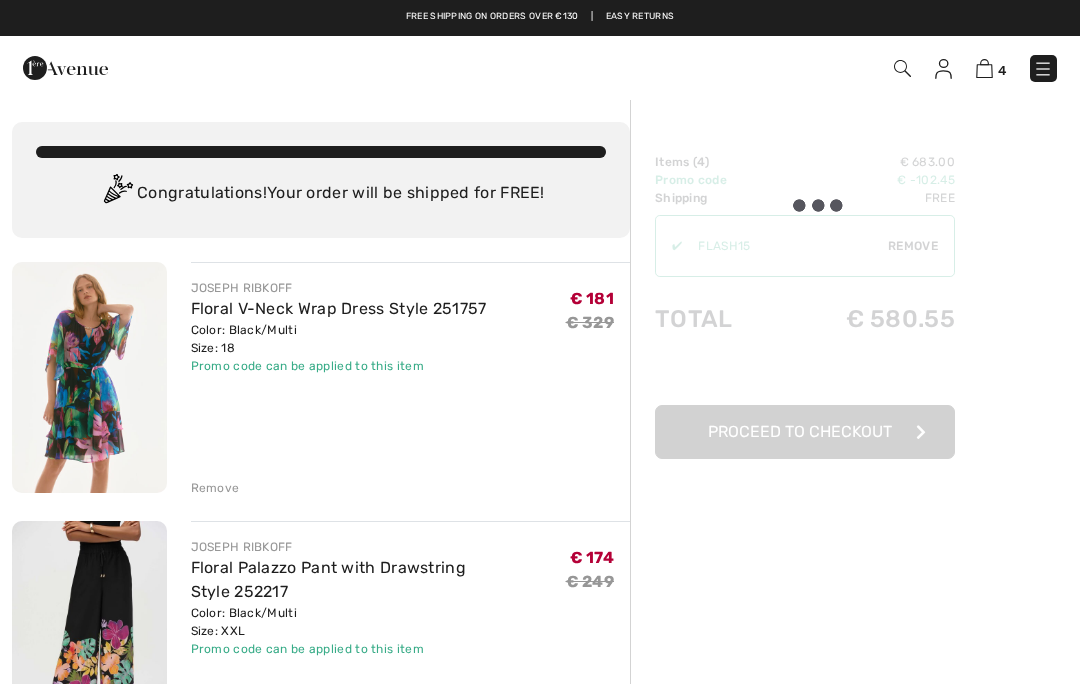 click at bounding box center (818, 205) 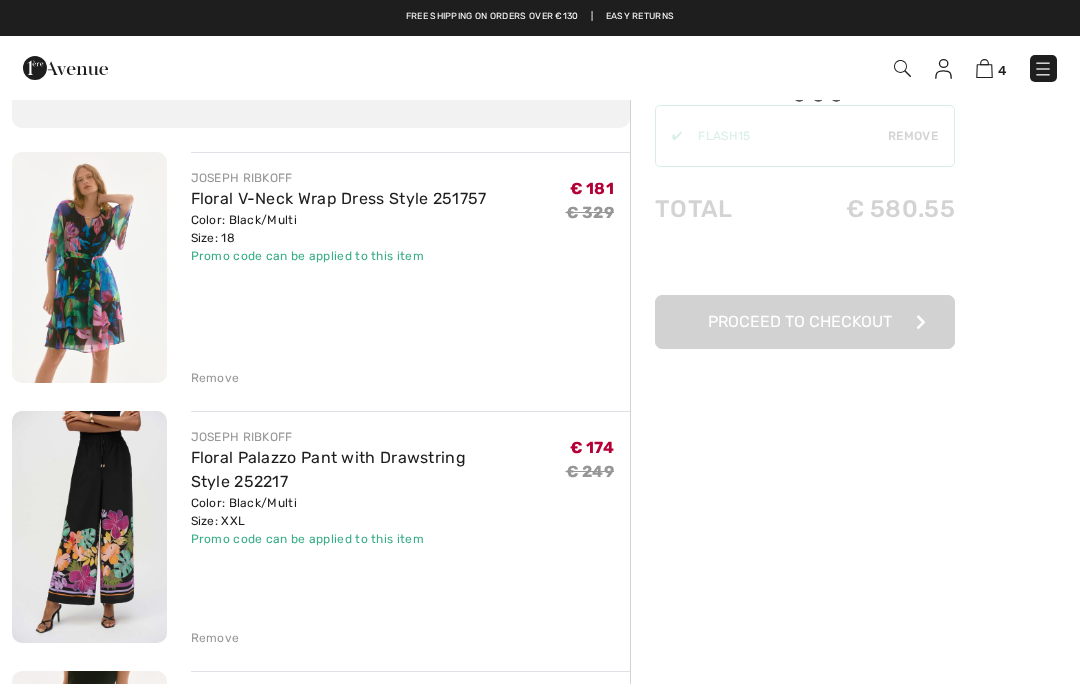 scroll, scrollTop: 109, scrollLeft: 0, axis: vertical 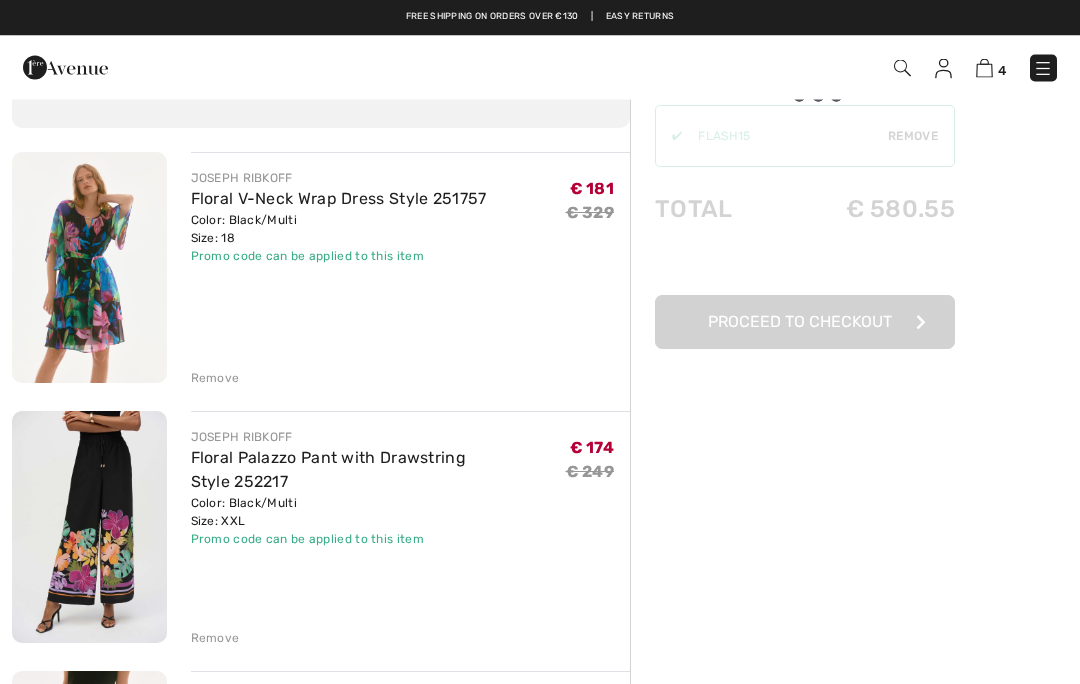click at bounding box center (1043, 69) 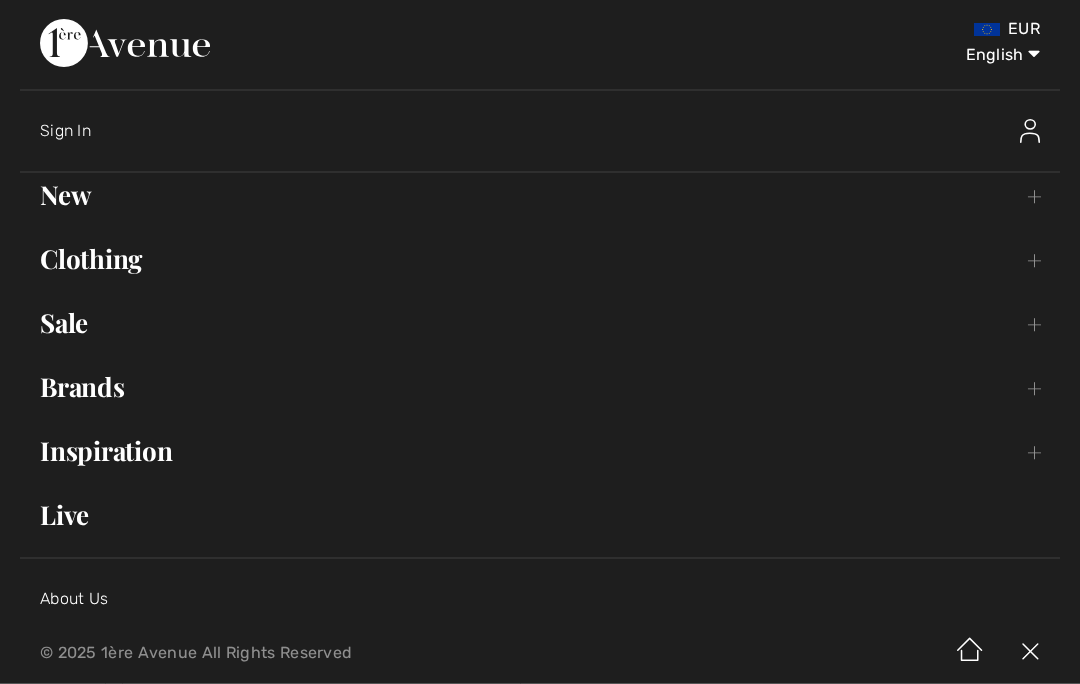 scroll, scrollTop: 110, scrollLeft: 0, axis: vertical 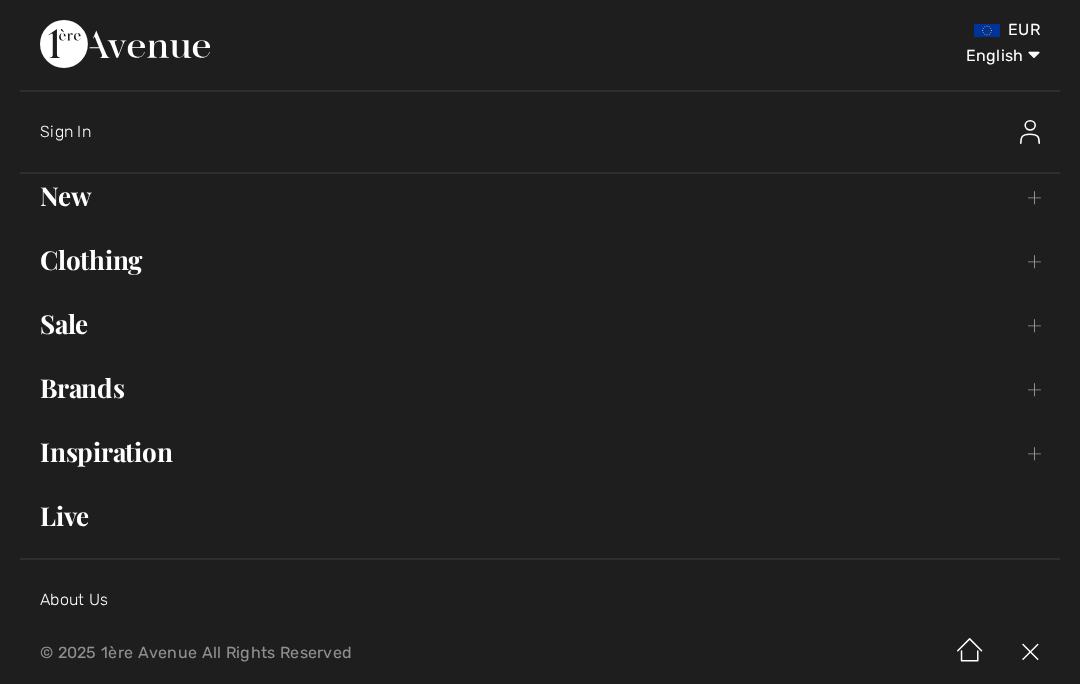 click at bounding box center (1030, 653) 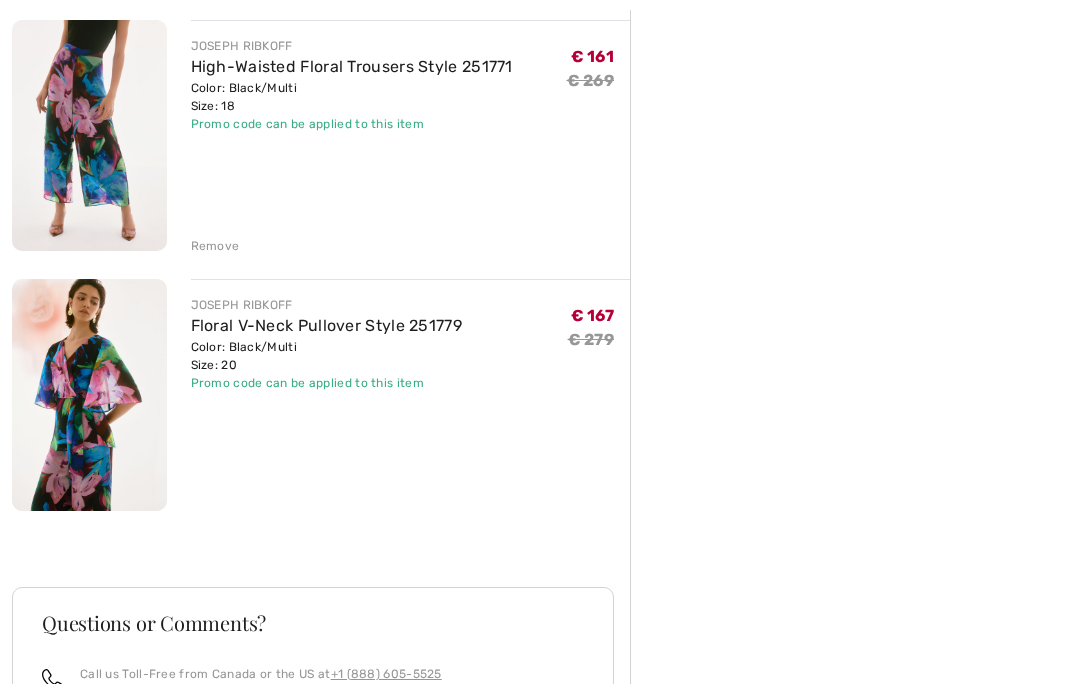 scroll, scrollTop: 779, scrollLeft: 0, axis: vertical 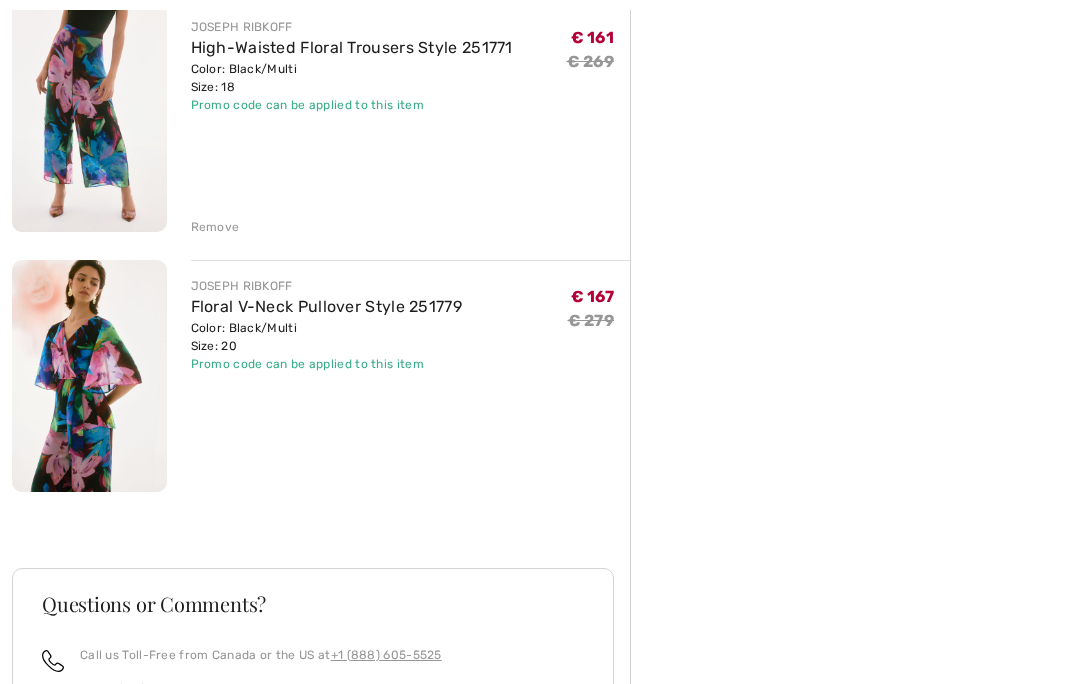 click at bounding box center [89, 376] 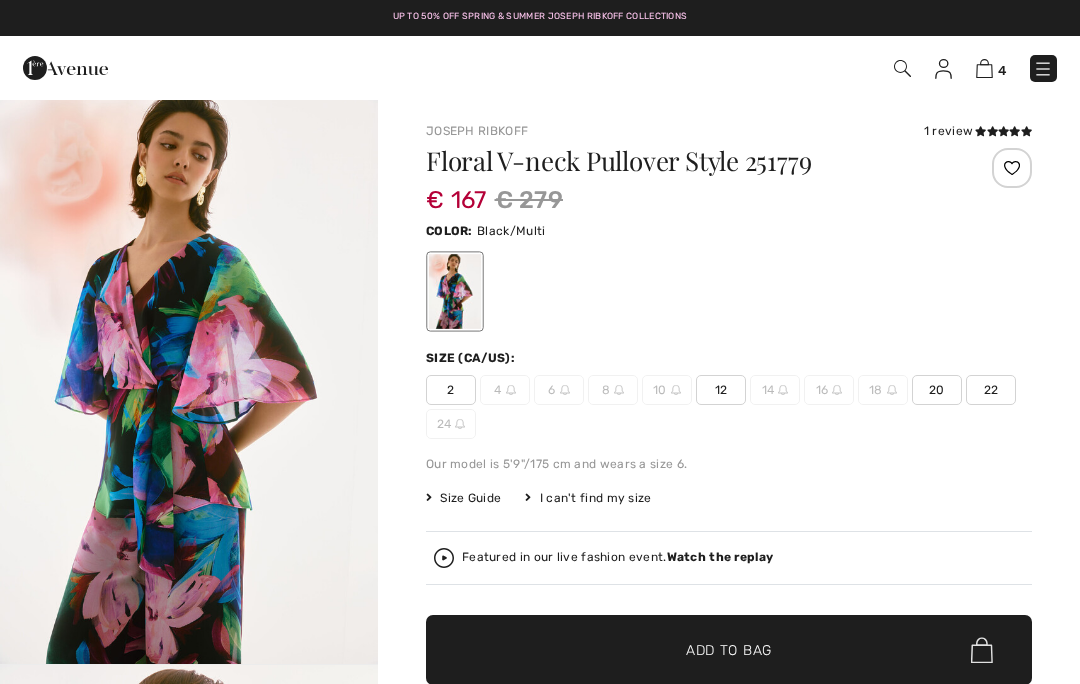 scroll, scrollTop: 0, scrollLeft: 0, axis: both 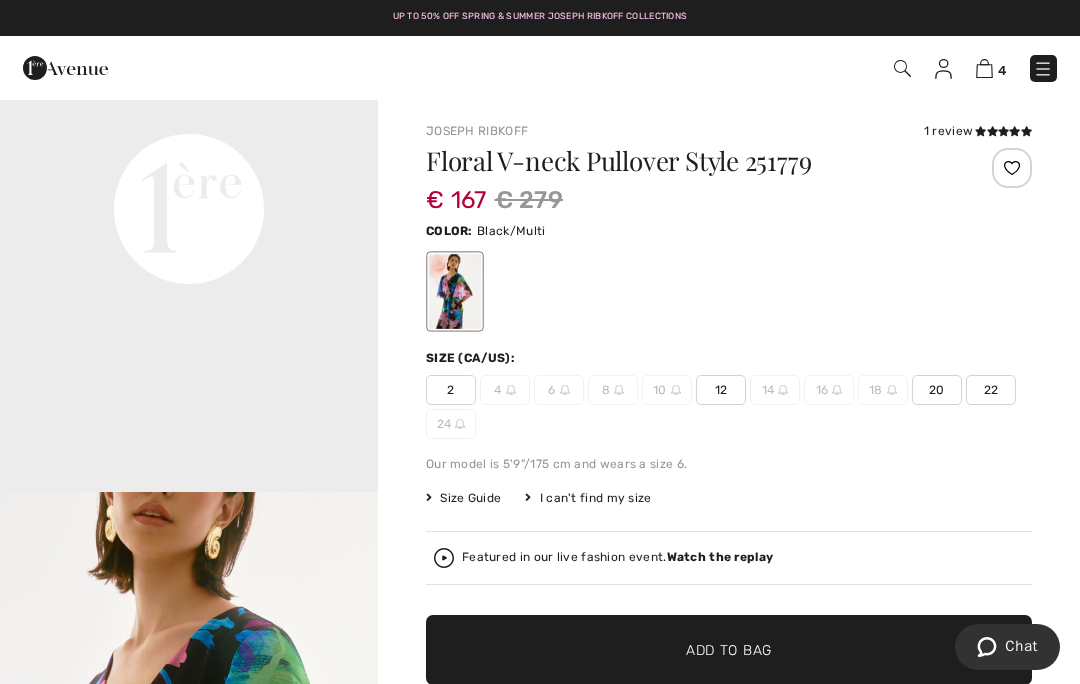 click at bounding box center (984, 68) 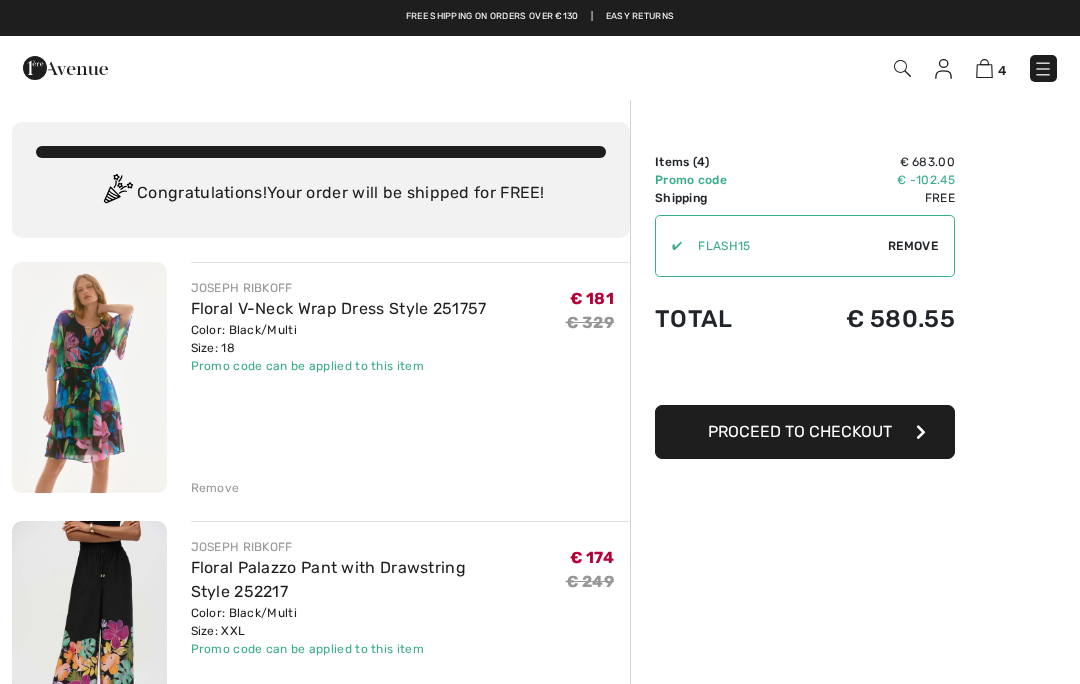 scroll, scrollTop: 0, scrollLeft: 0, axis: both 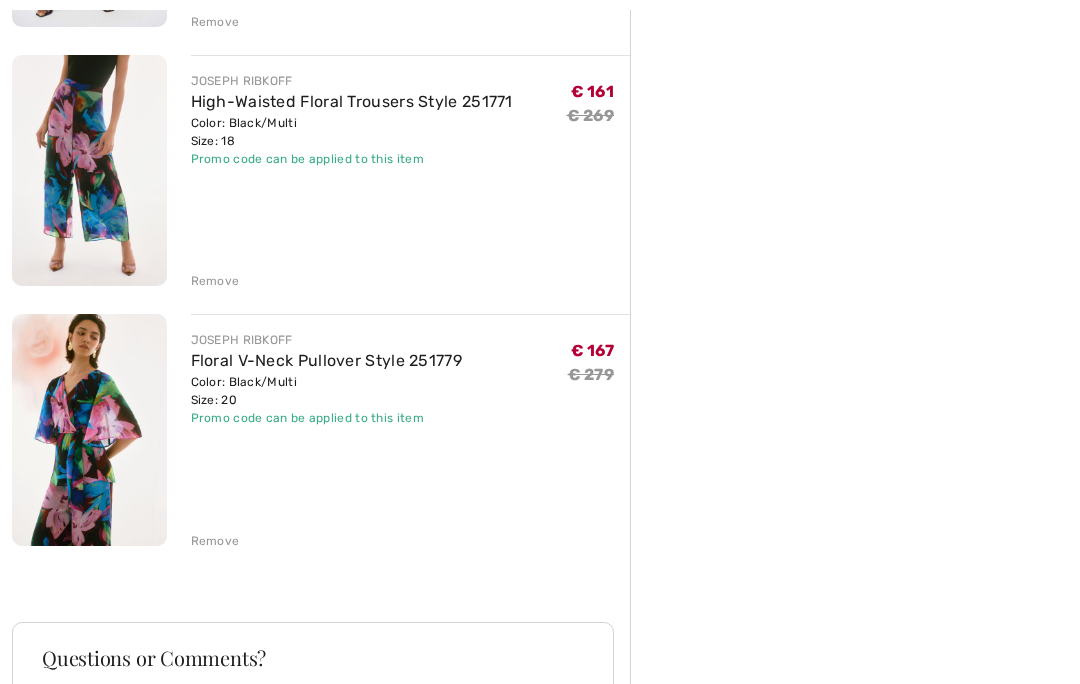 click on "Remove" at bounding box center (215, 542) 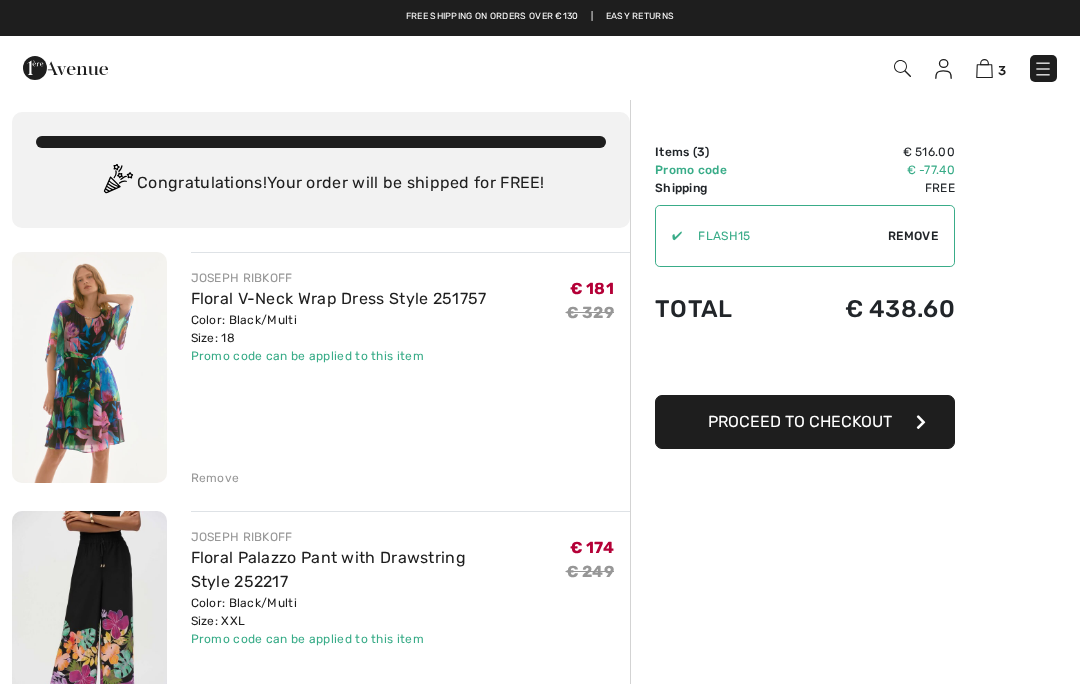 scroll, scrollTop: 9, scrollLeft: 0, axis: vertical 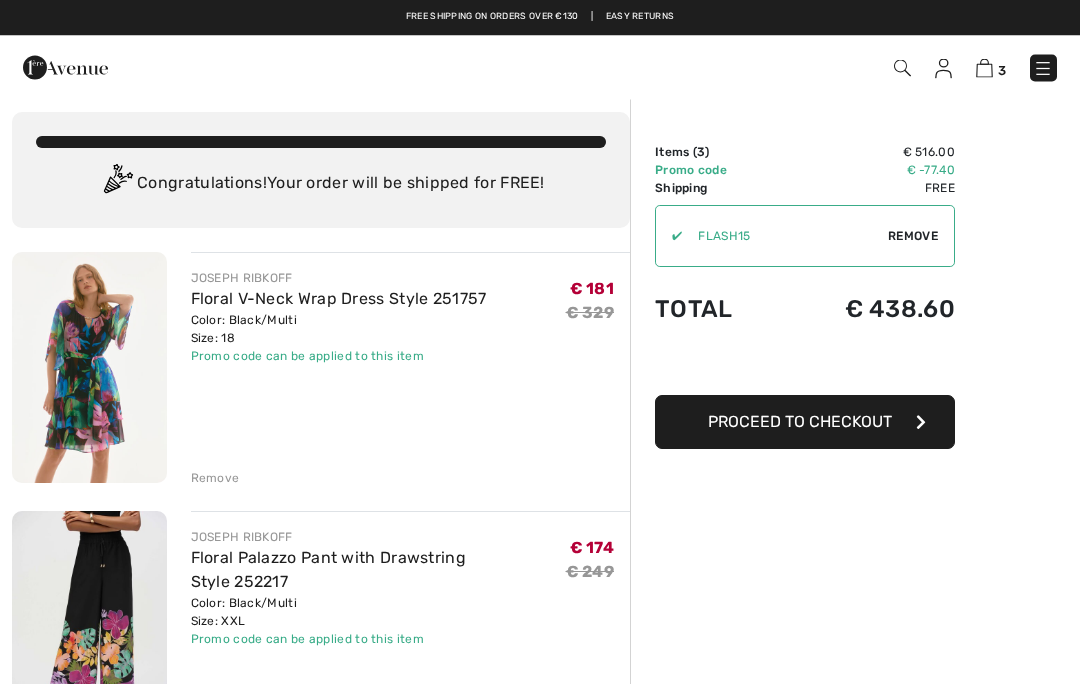 click on "Proceed to Checkout" at bounding box center (800, 422) 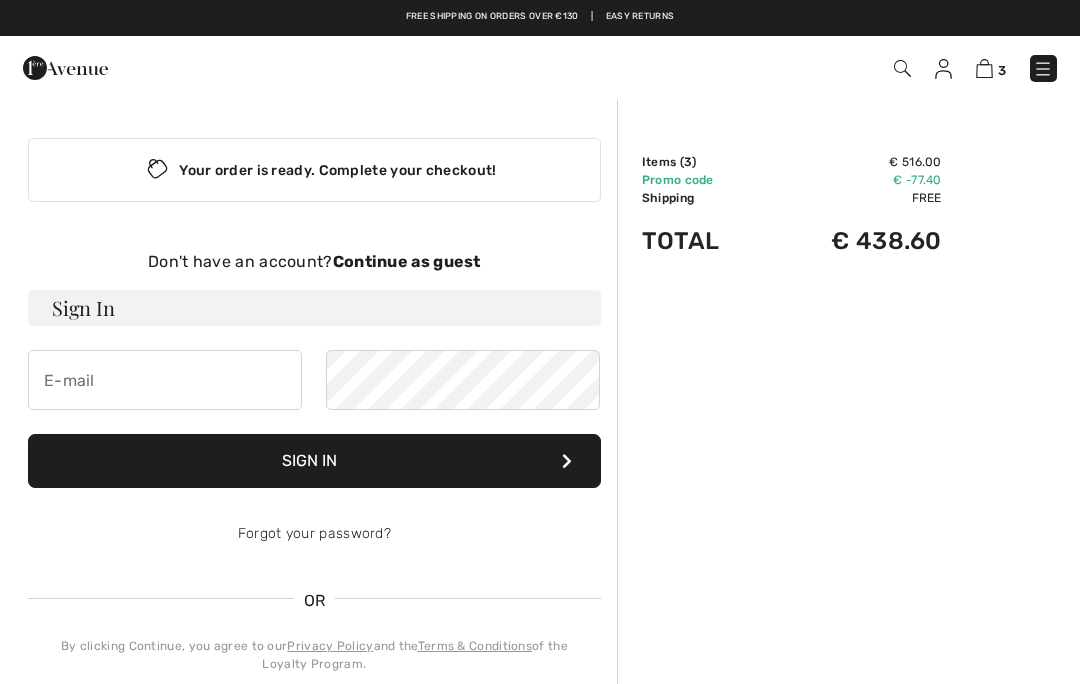 scroll, scrollTop: 0, scrollLeft: 0, axis: both 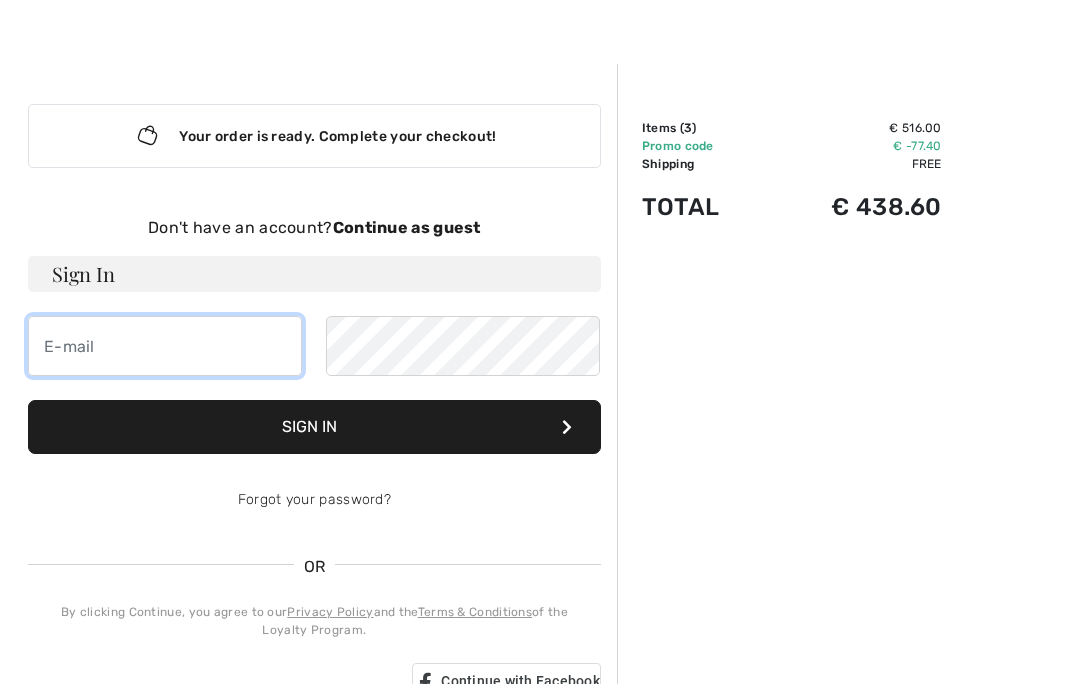 click at bounding box center [165, 346] 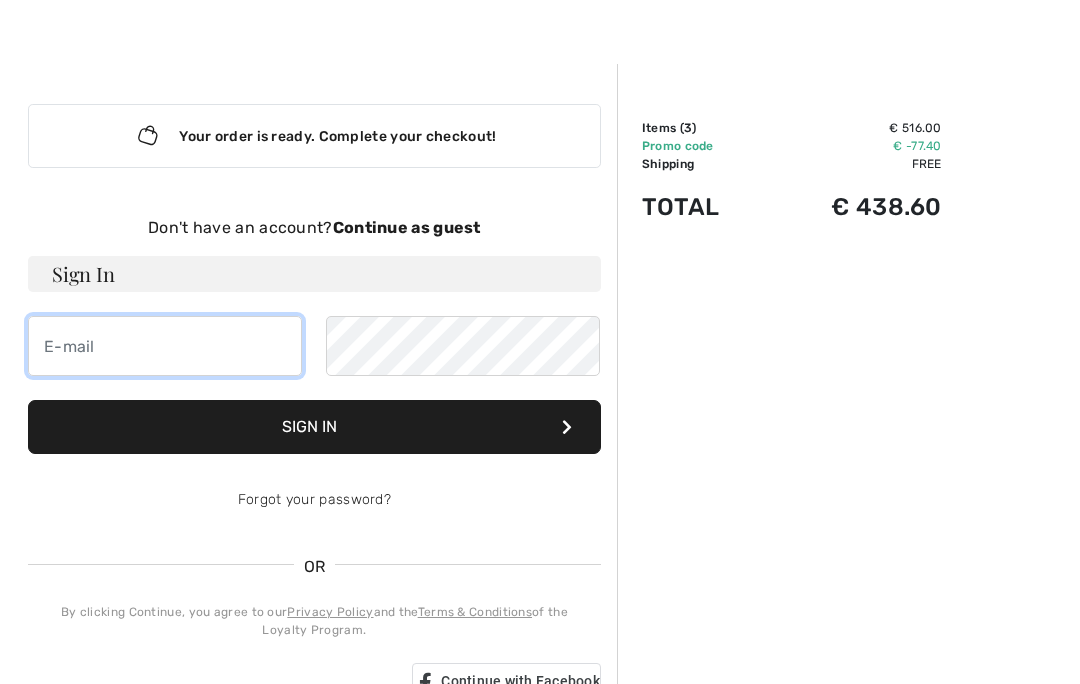 scroll, scrollTop: 33, scrollLeft: 0, axis: vertical 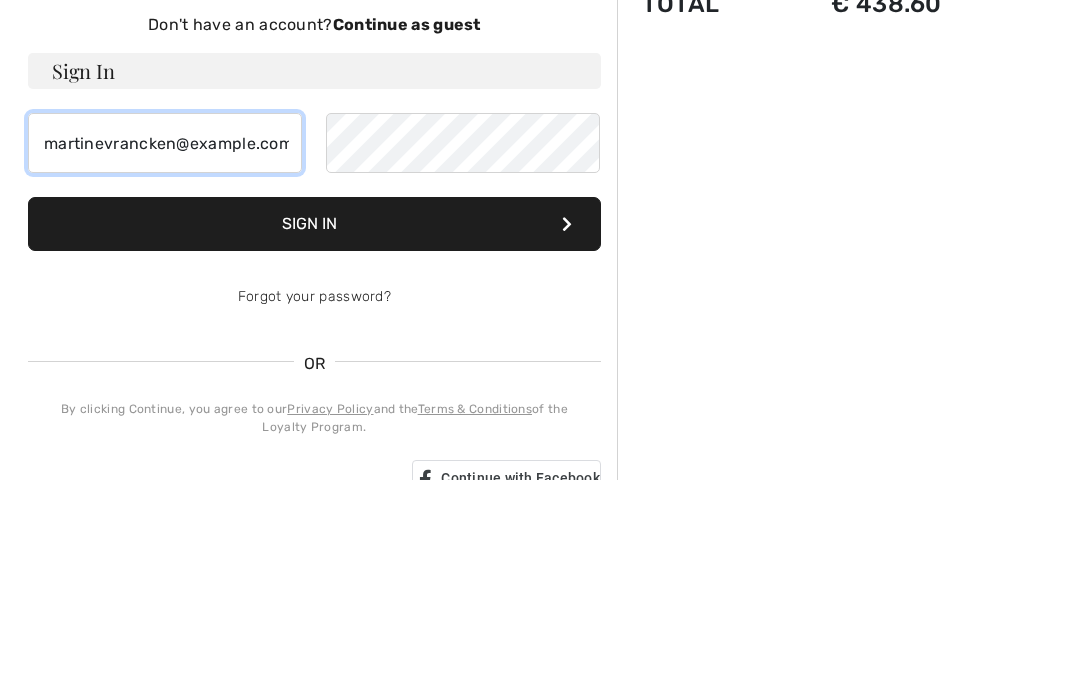 type on "martinevrancken@example.com" 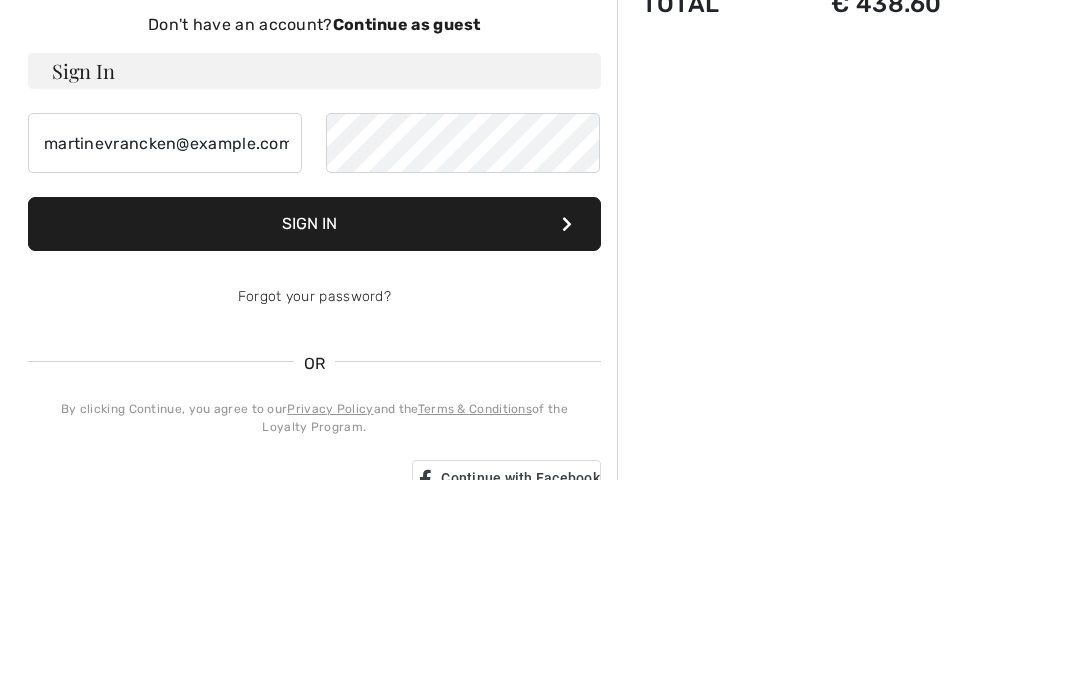 click on "Sign In" at bounding box center (314, 428) 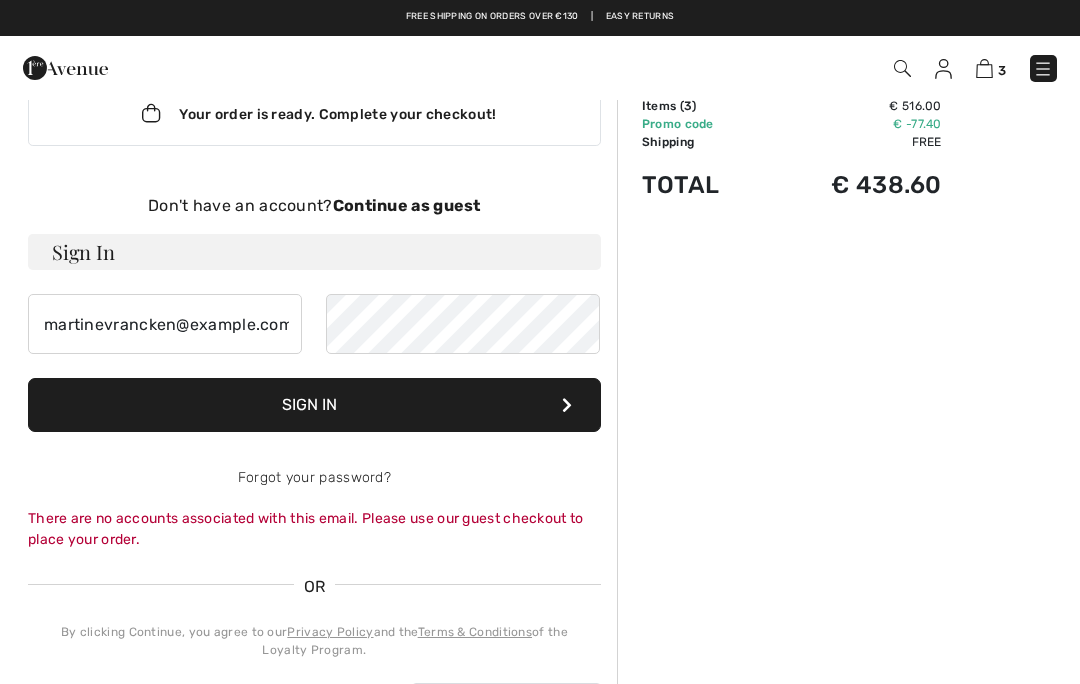 scroll, scrollTop: 0, scrollLeft: 0, axis: both 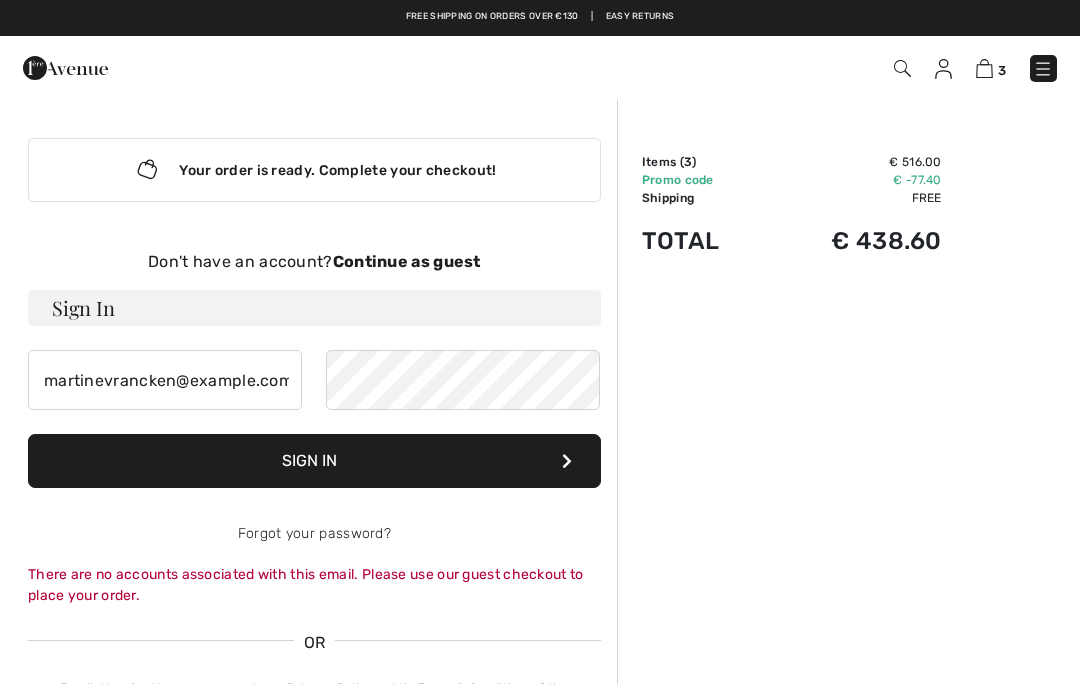 click on "Continue as guest" at bounding box center (407, 261) 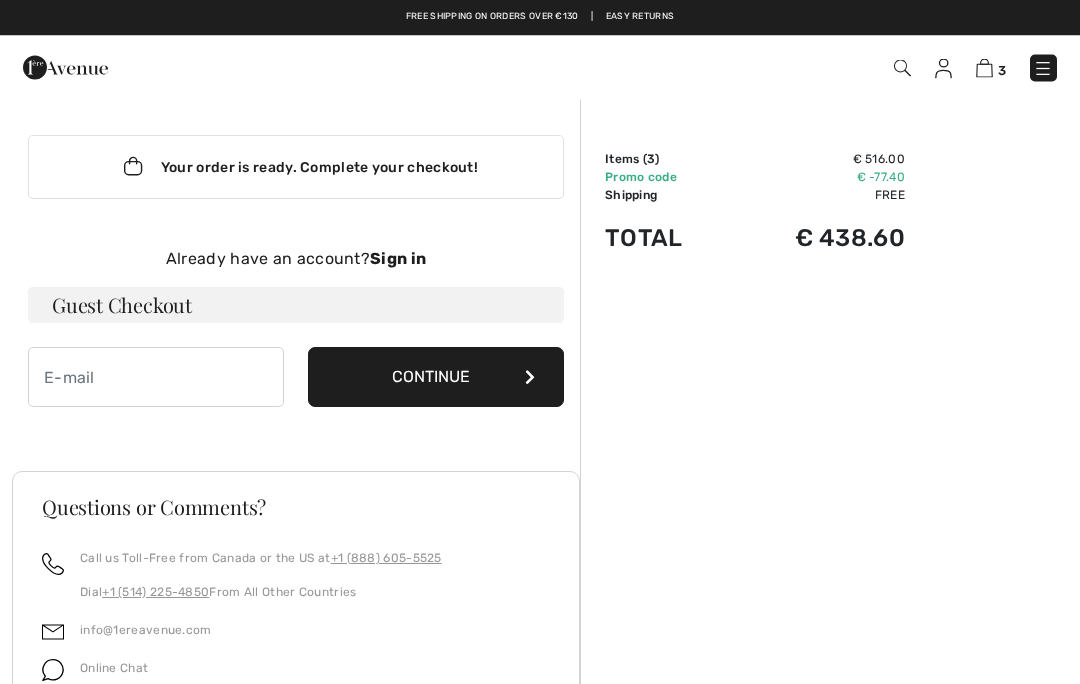 scroll, scrollTop: 0, scrollLeft: 0, axis: both 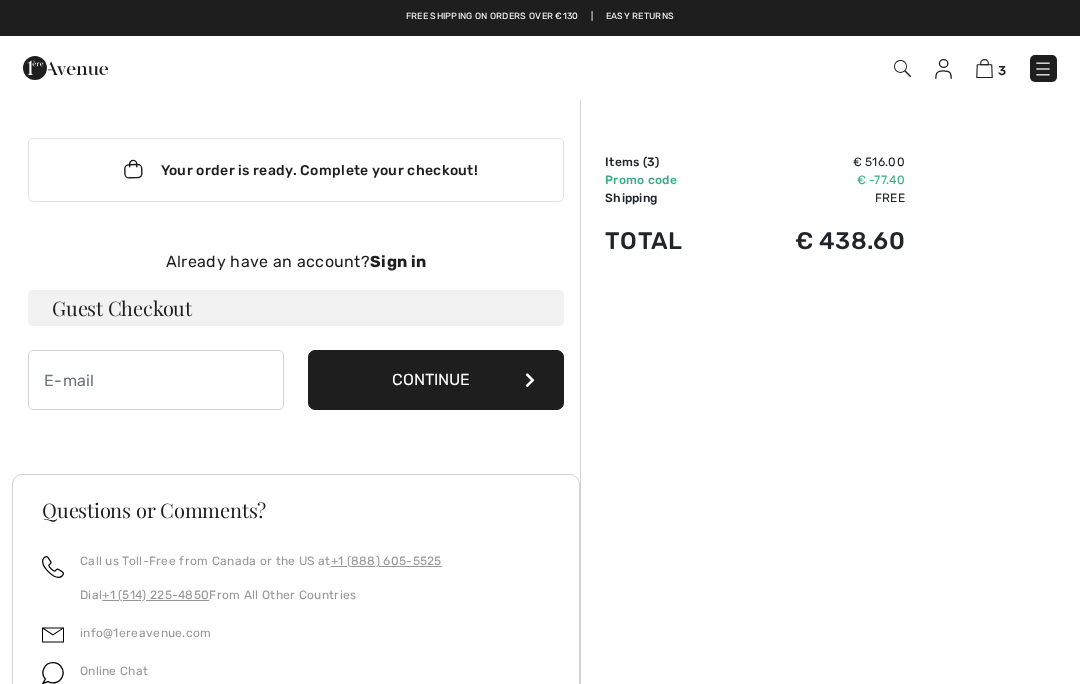 click on "Continue" at bounding box center (436, 380) 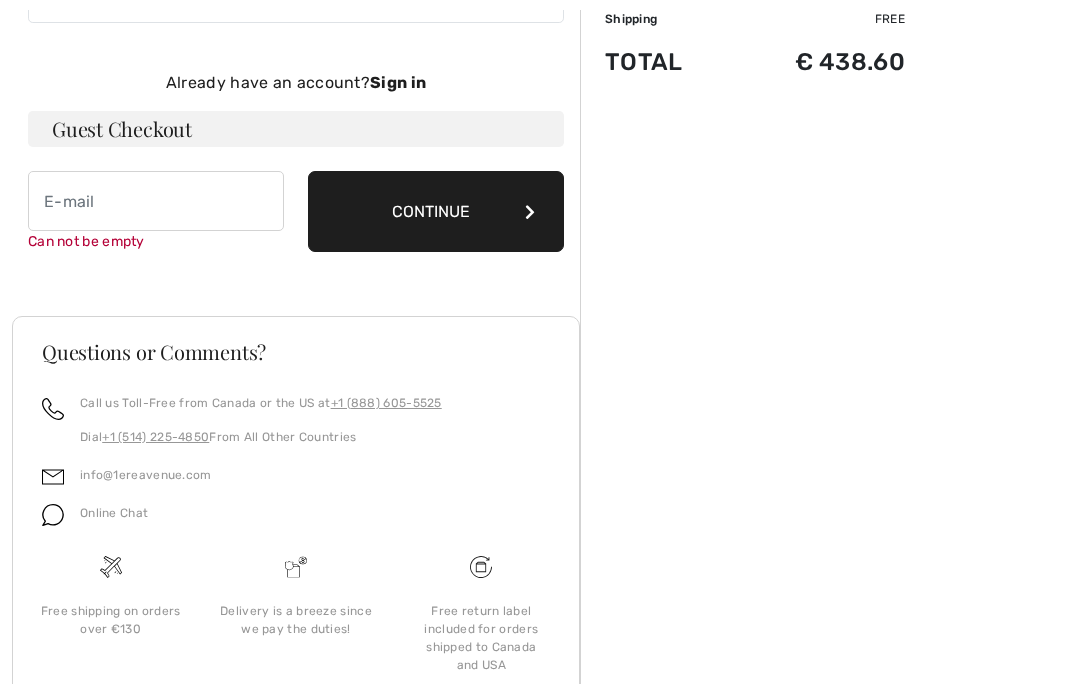 scroll, scrollTop: 206, scrollLeft: 0, axis: vertical 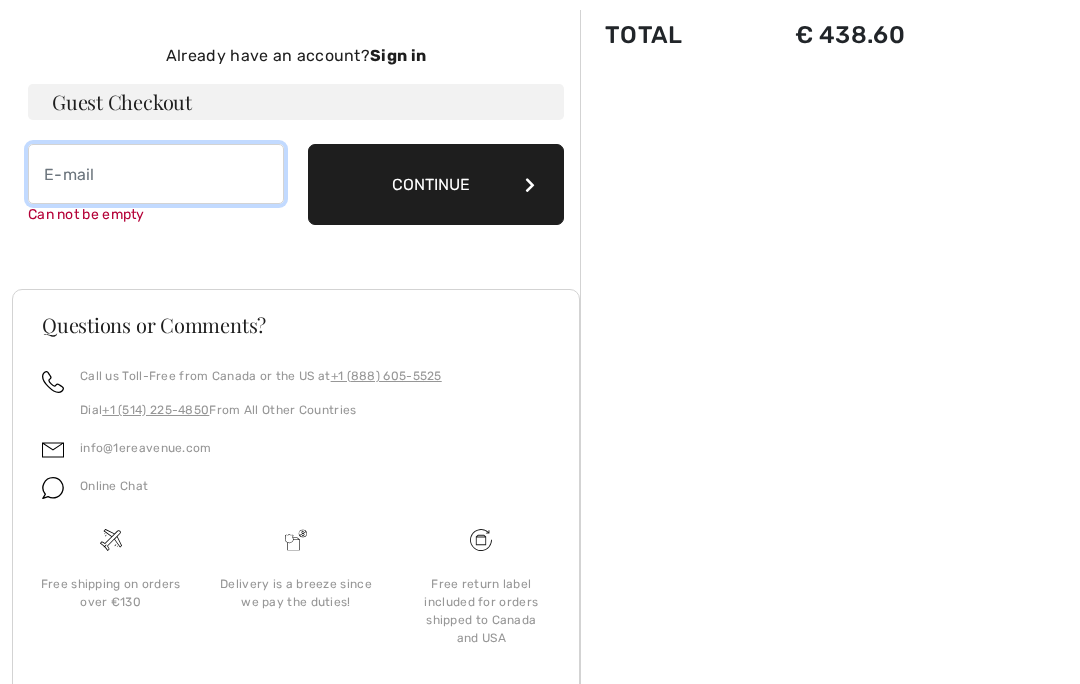 click at bounding box center [156, 174] 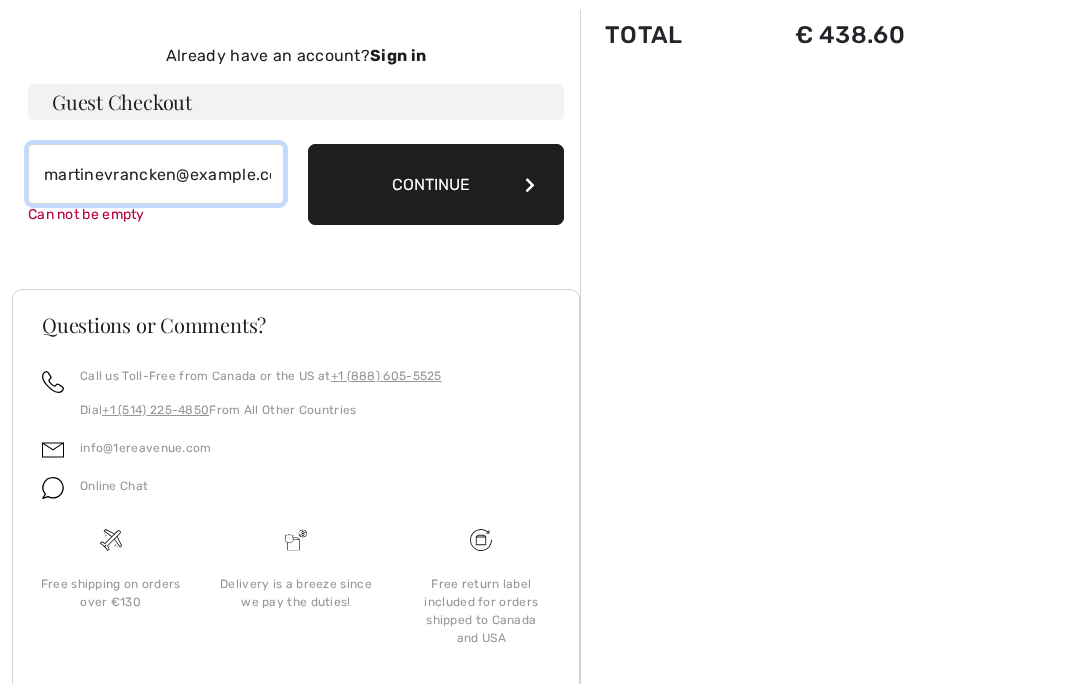 type on "martinevrancken@gmail.com" 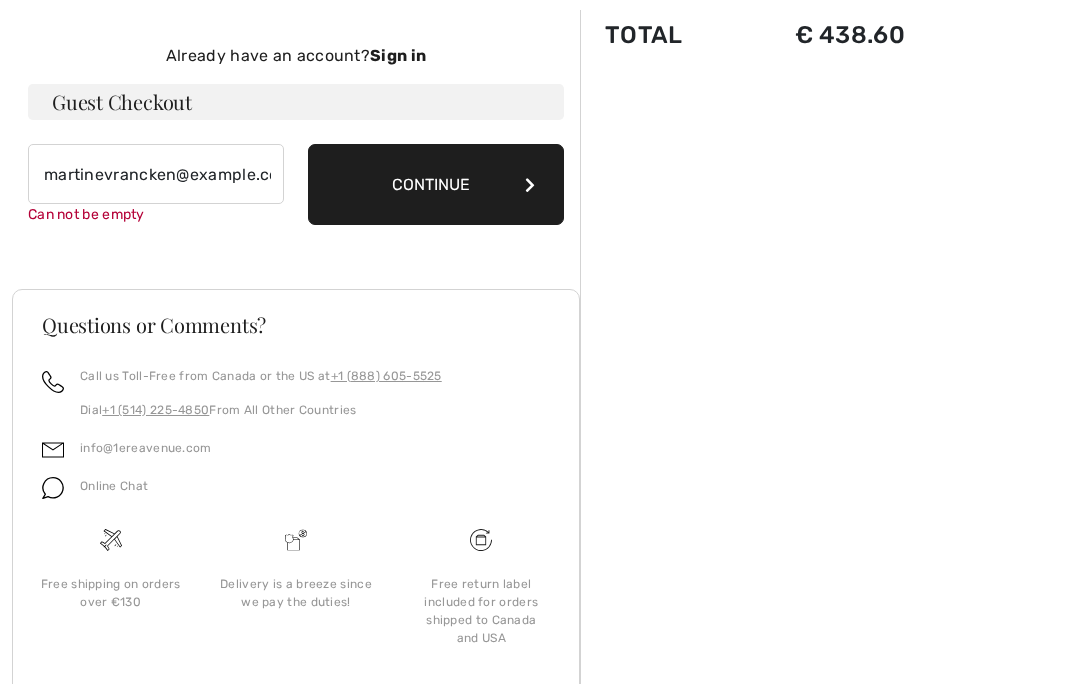 click on "Continue" at bounding box center (436, 184) 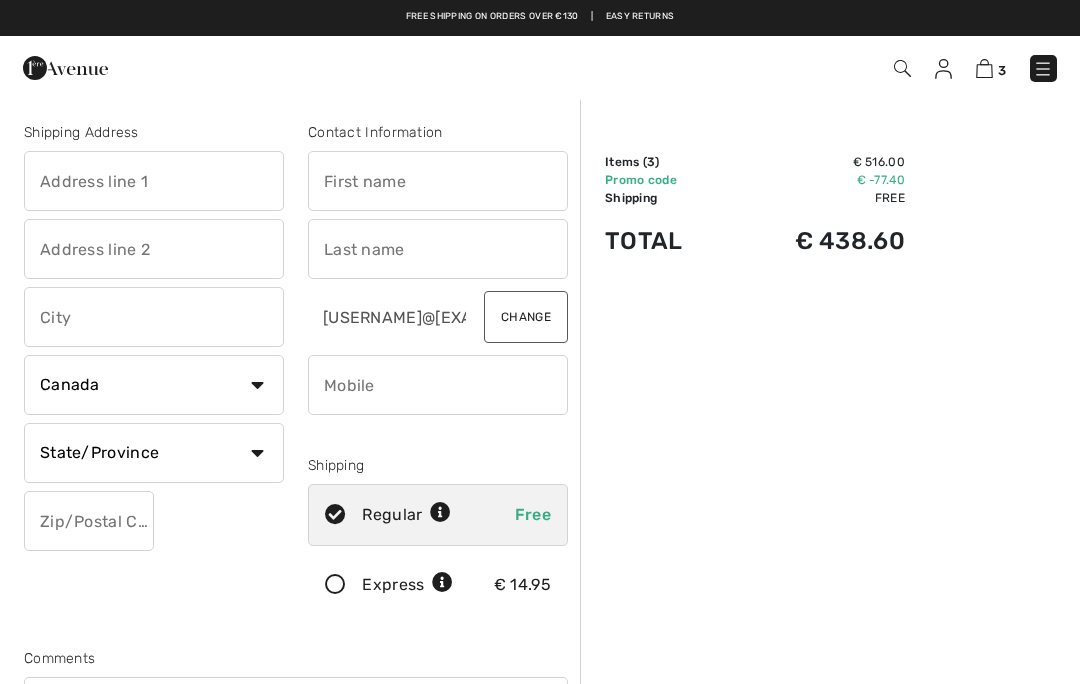 scroll, scrollTop: 0, scrollLeft: 0, axis: both 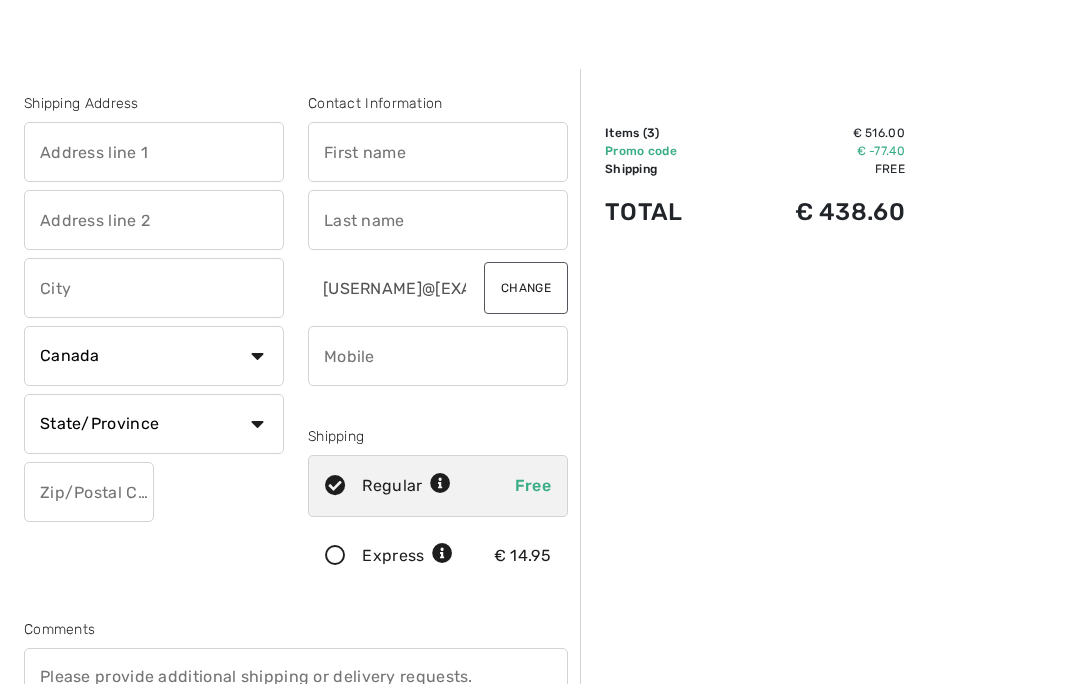 click on "Country
Canada
United States
Afghanistan
Aland Islands
Albania
Algeria
American Samoa
Andorra
Angola
Anguilla
Antarctica
Antigua and Barbuda
Argentina
Armenia
Aruba
Australia
Austria
Azerbaijan
Bahamas
Bahrain
Bangladesh
Barbados
Belarus
Belgium
Belize
Benin
Bermuda
Bhutan
Bolivia
Bonaire
Bosnia and Herzegovina
Botswana
Bouvet Island
Brazil
British Indian Ocean Territory
Brunei Darussalam
Bulgaria
Burkina Faso
Burundi
Cambodia
Cameroon
Cape Verde
Cayman Islands
Central African Republic
Chad
Chile China" at bounding box center (154, 357) 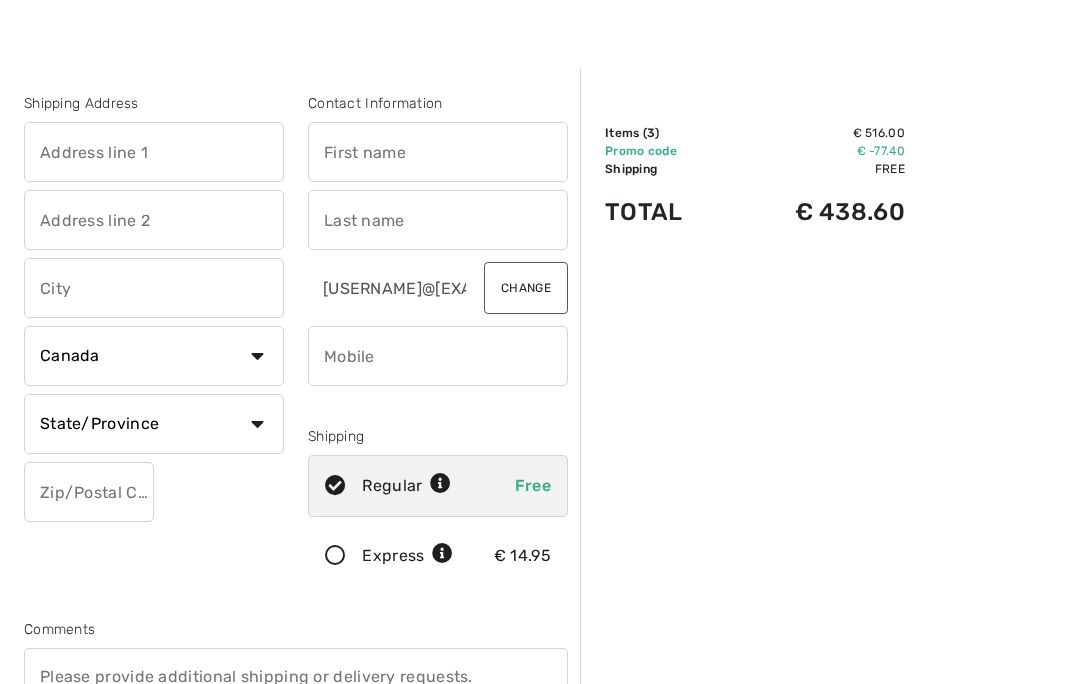 select on "BE" 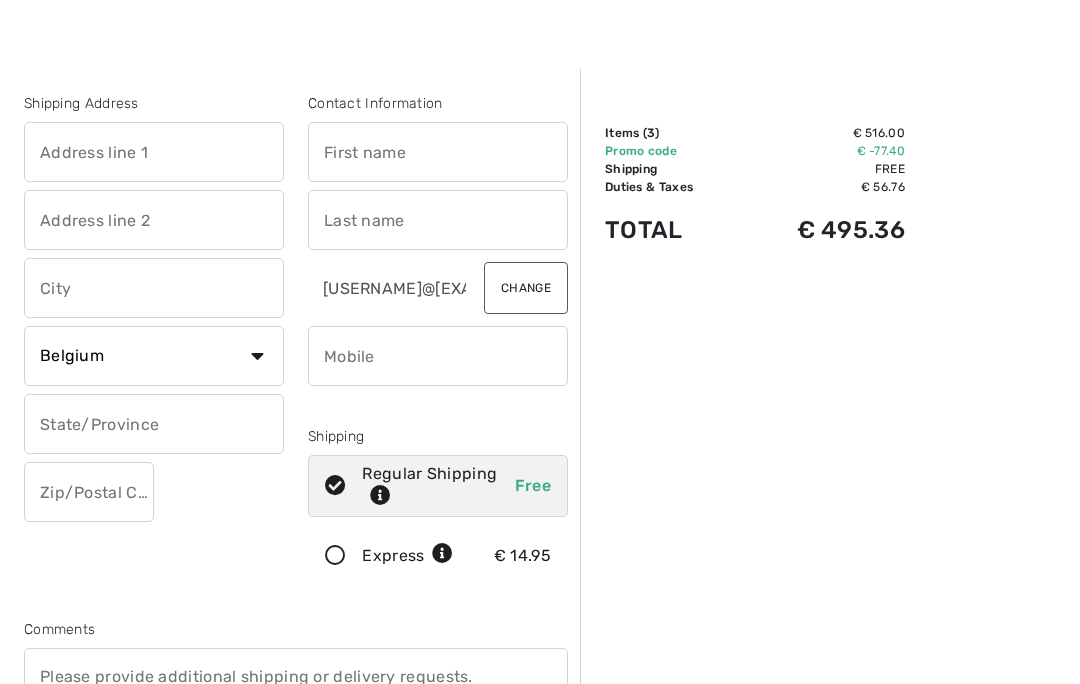 click at bounding box center (154, 152) 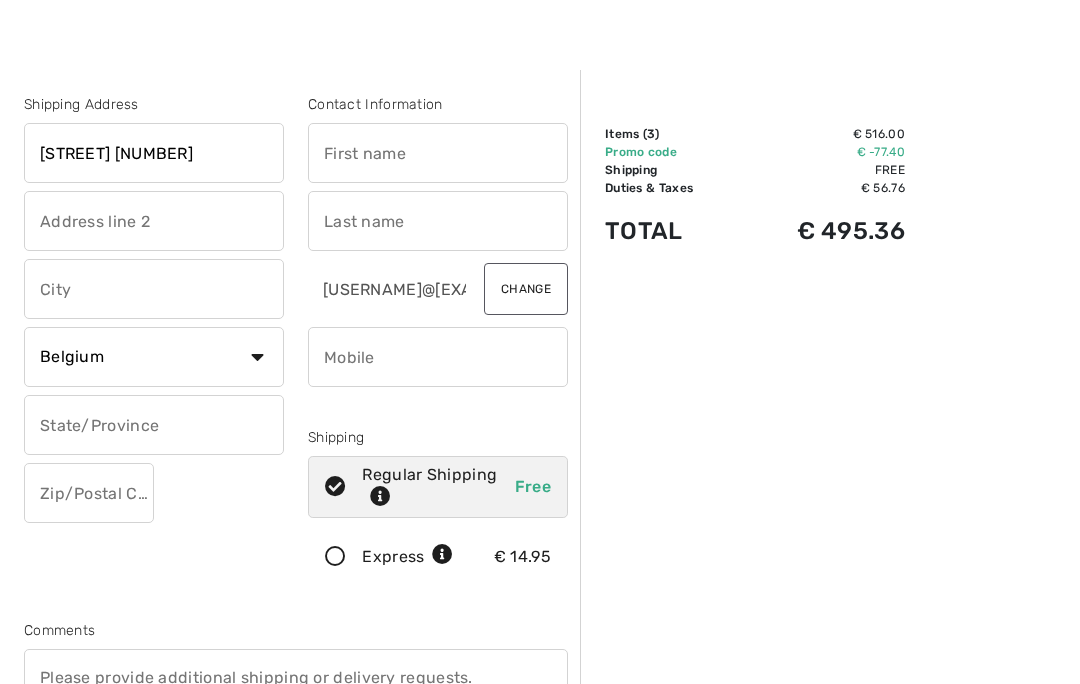 type on "Hofstraat 26" 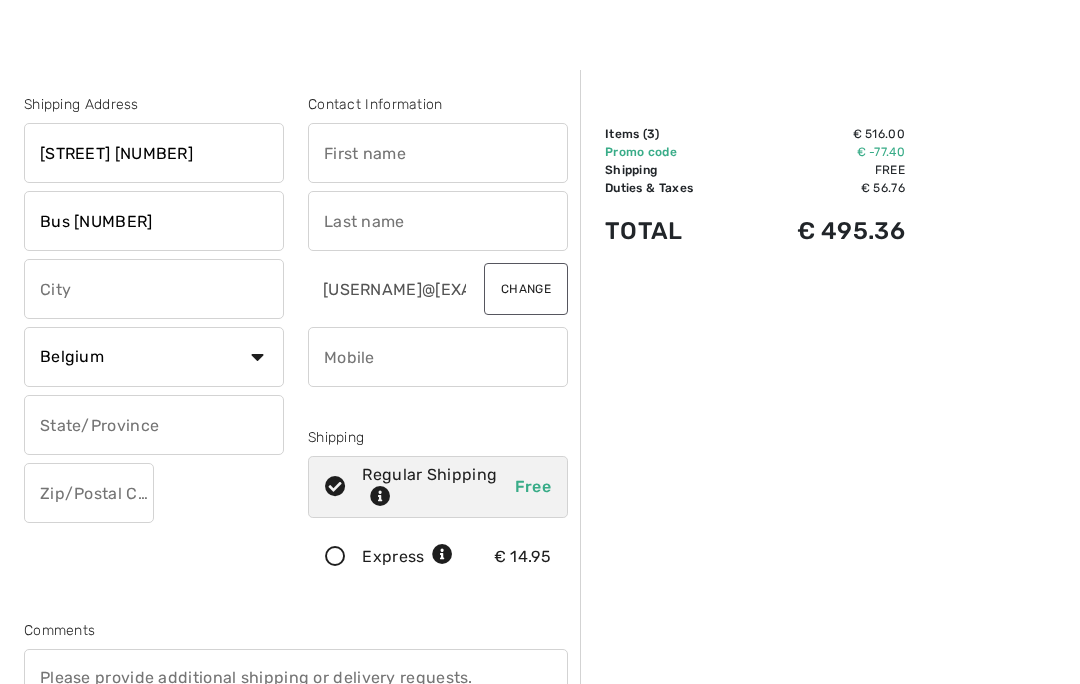 type on "Bus 503" 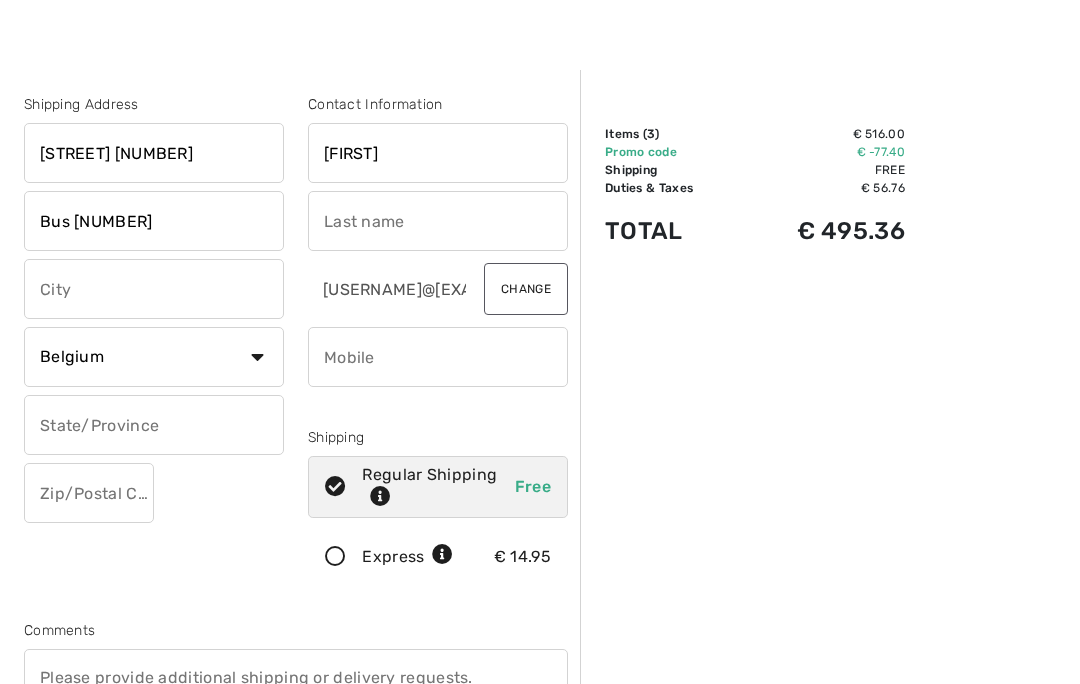 click at bounding box center [438, 221] 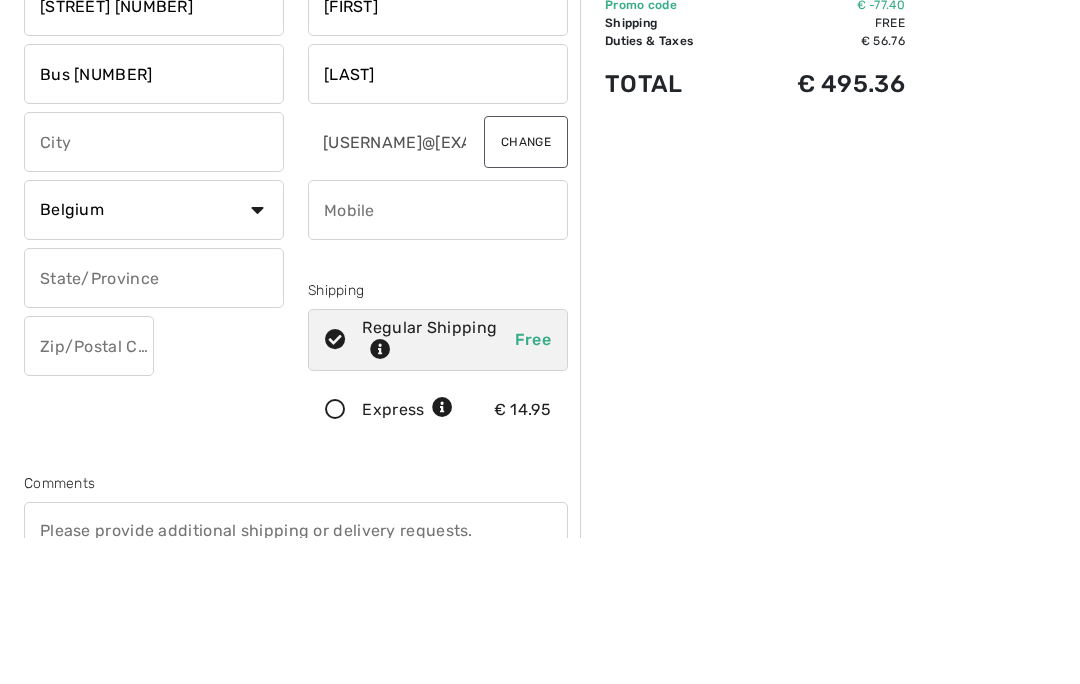 click at bounding box center (154, 289) 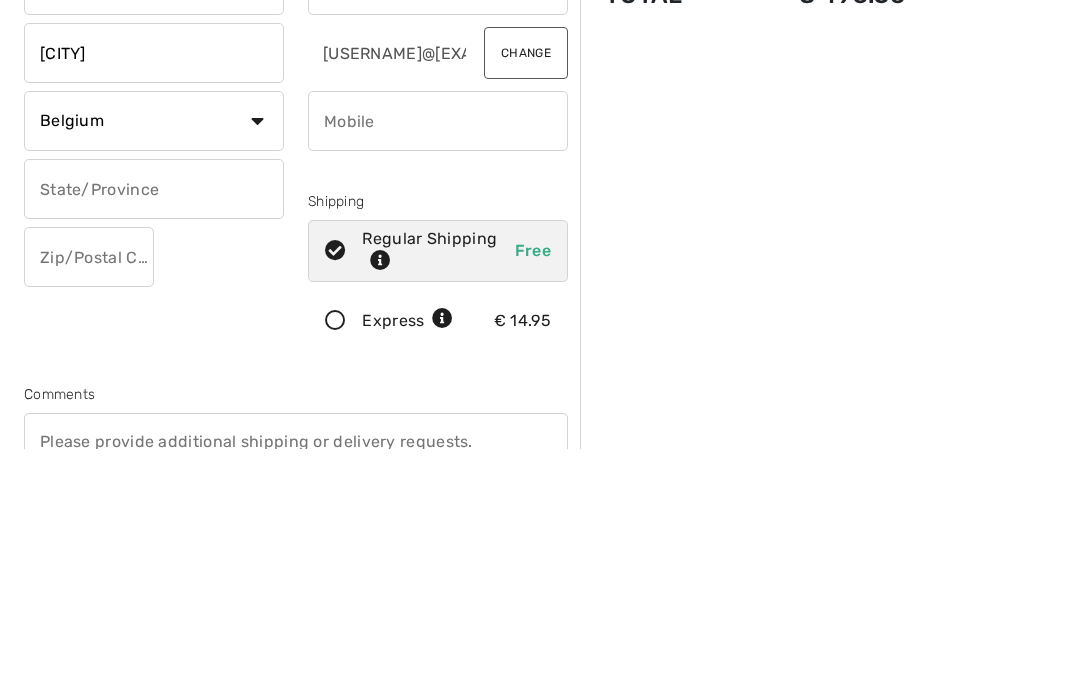 click at bounding box center (438, 357) 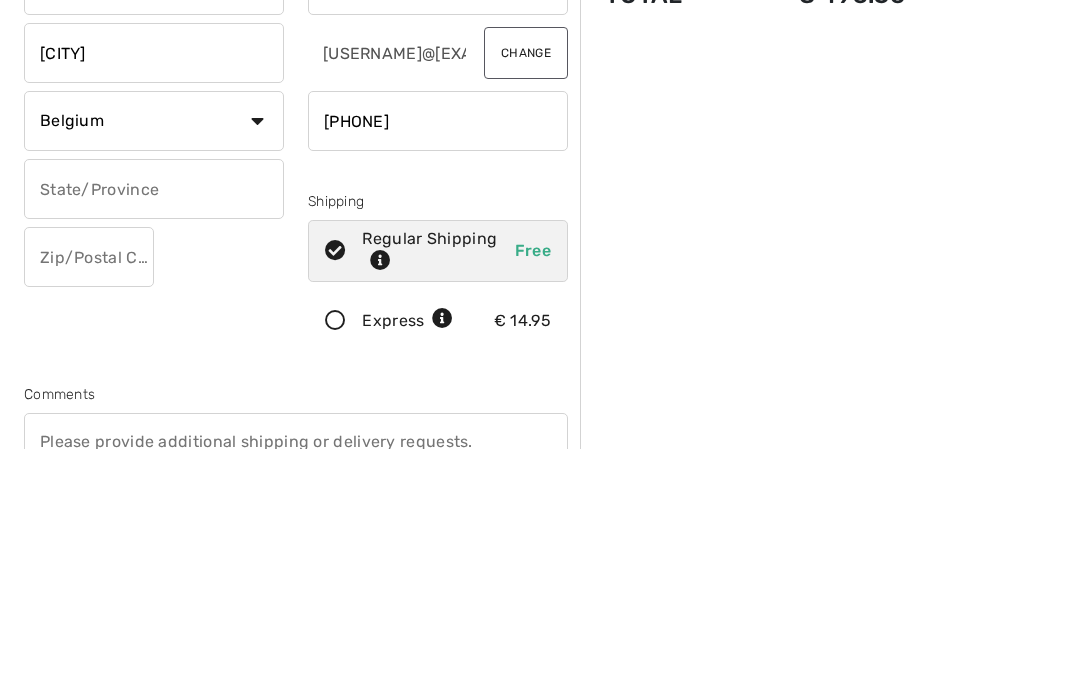 type on "[PHONE]" 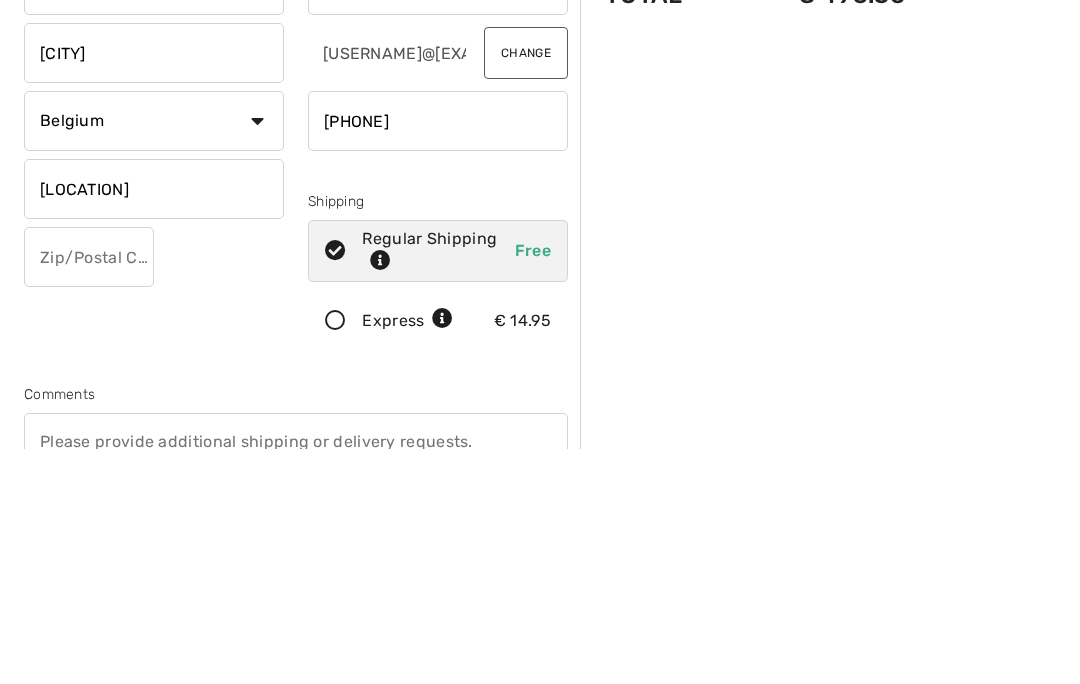click at bounding box center [89, 493] 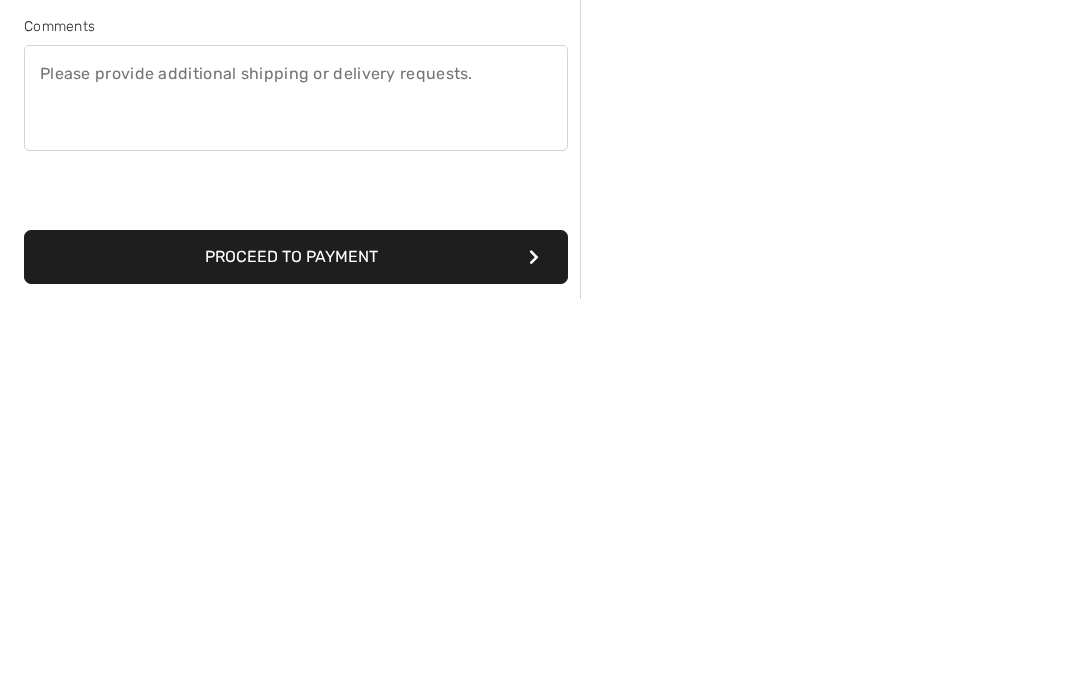 scroll, scrollTop: 248, scrollLeft: 0, axis: vertical 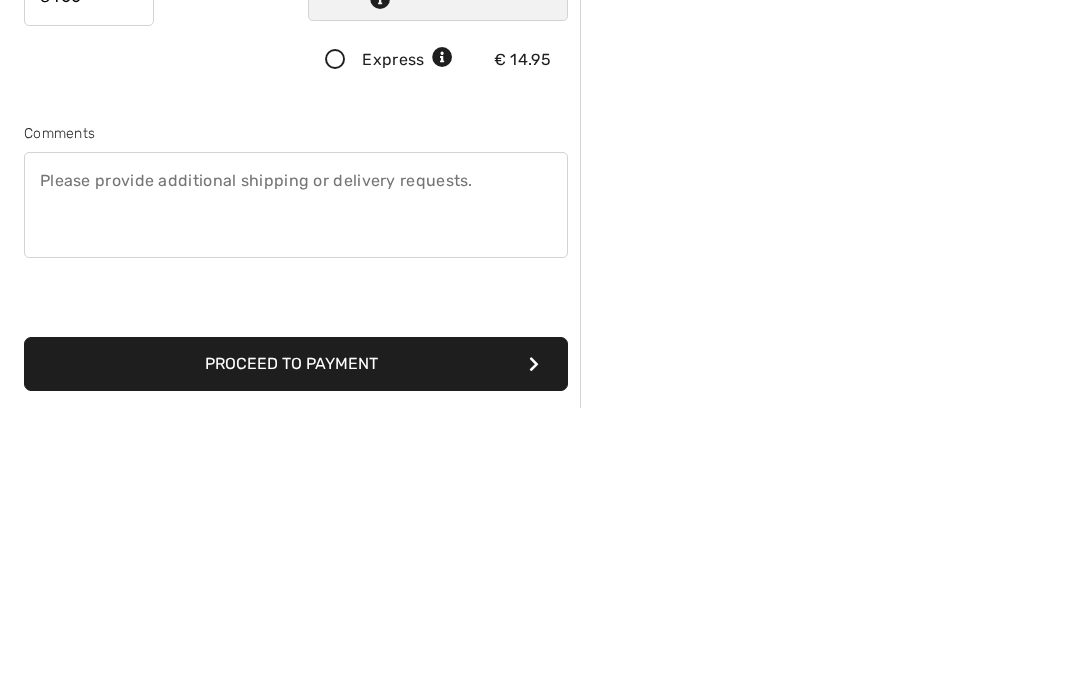 type on "8400" 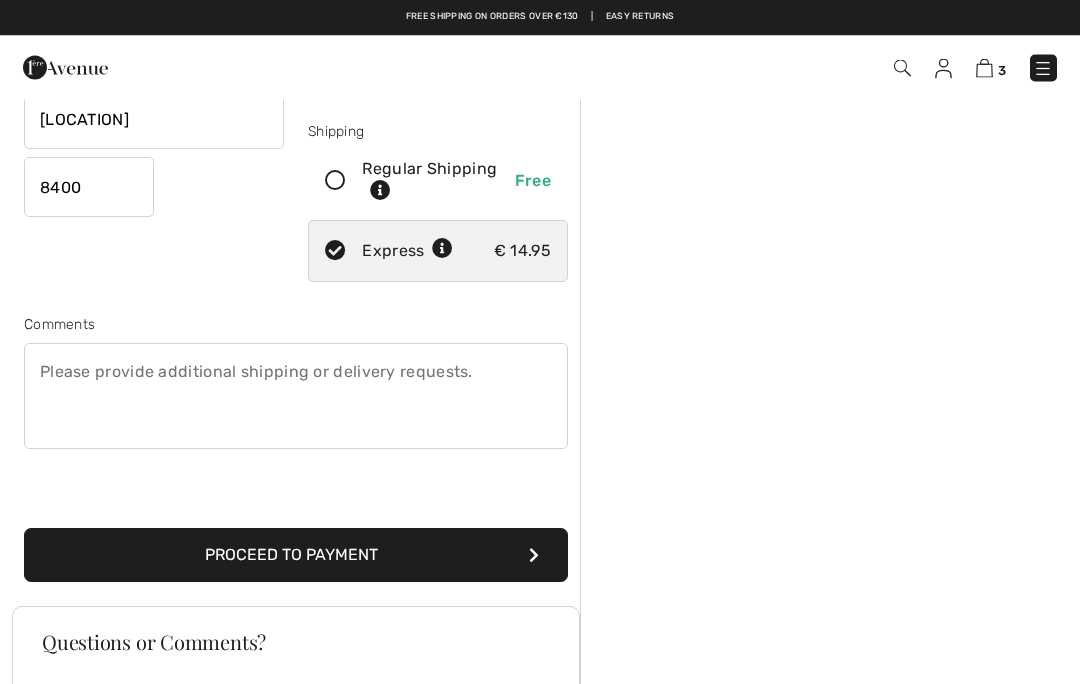 click at bounding box center [442, 250] 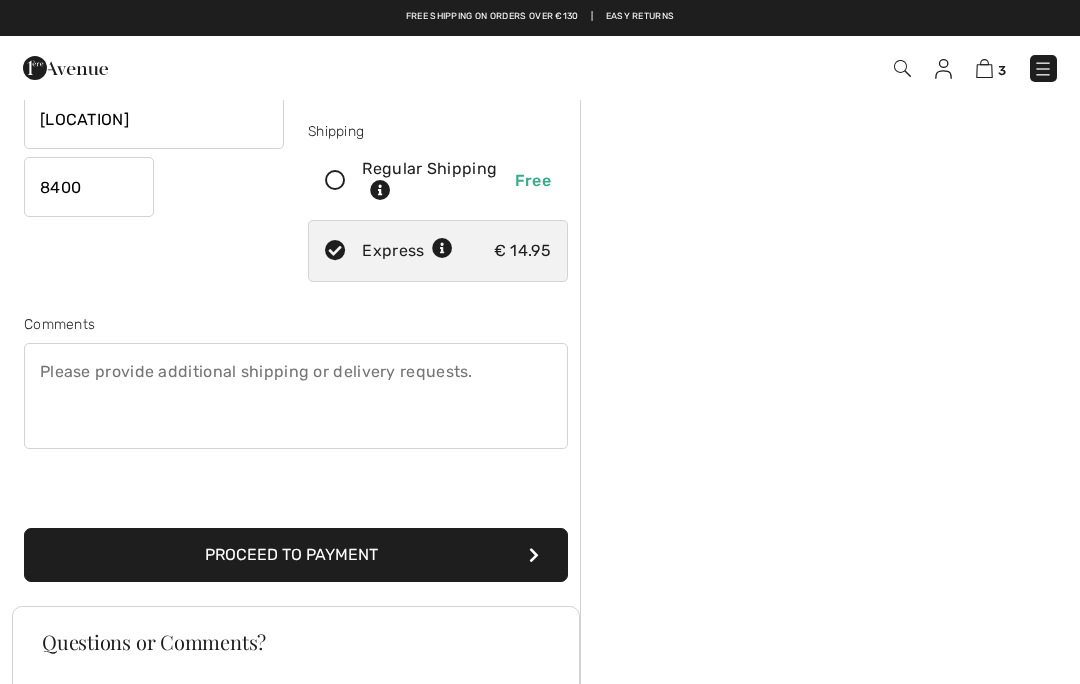 click at bounding box center [442, 249] 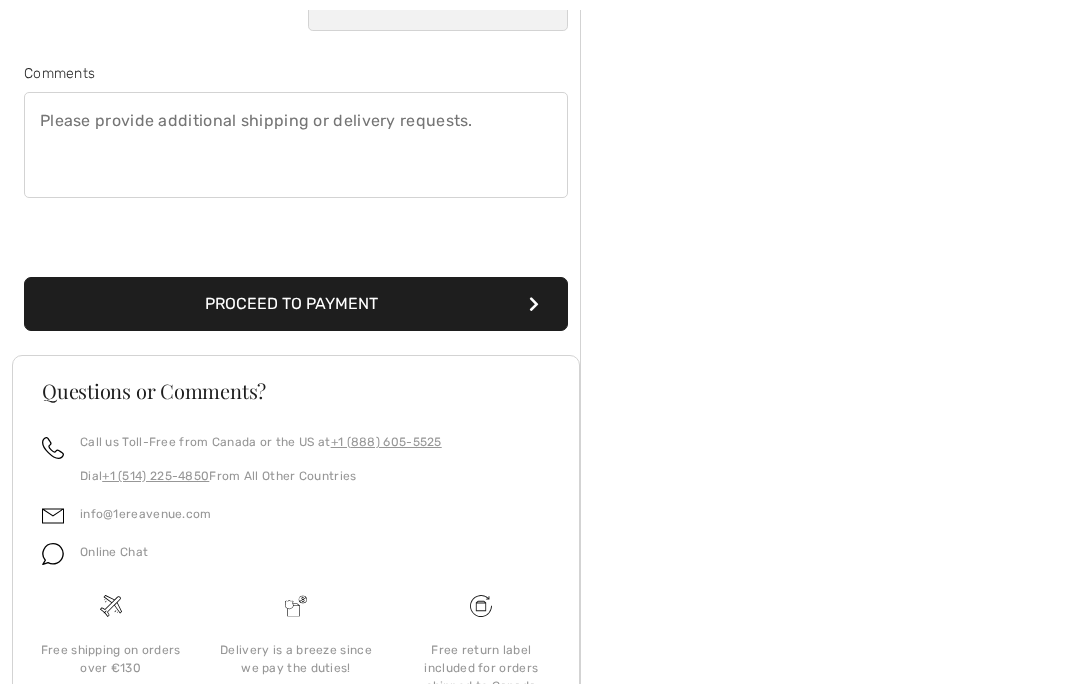 scroll, scrollTop: 609, scrollLeft: 0, axis: vertical 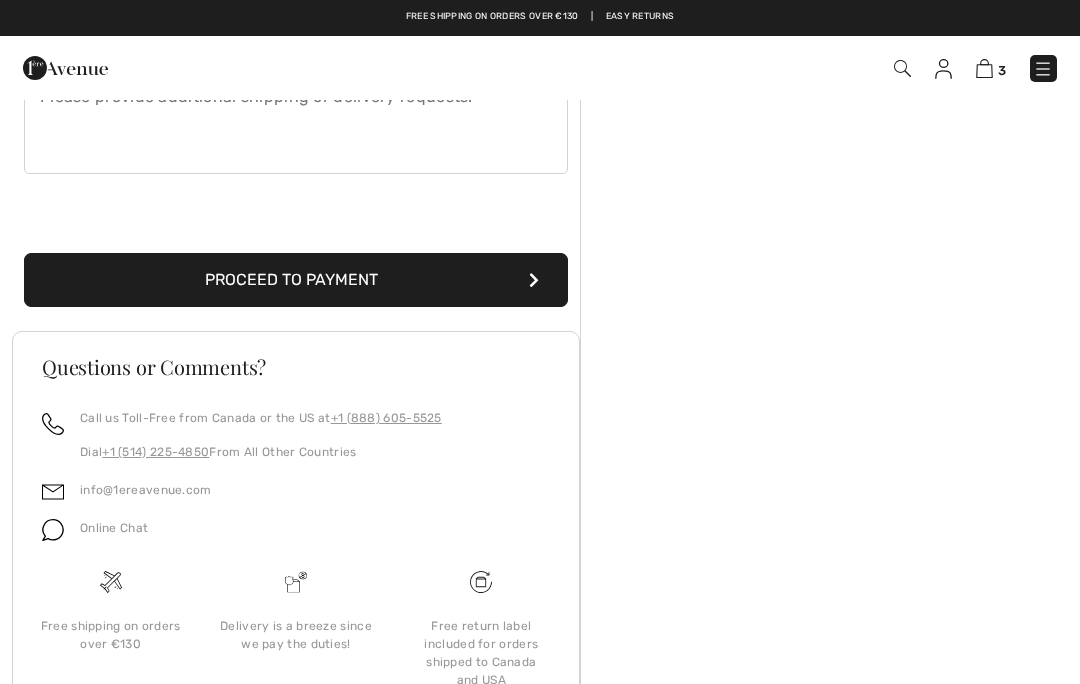 click on "Proceed to Payment" at bounding box center (296, 280) 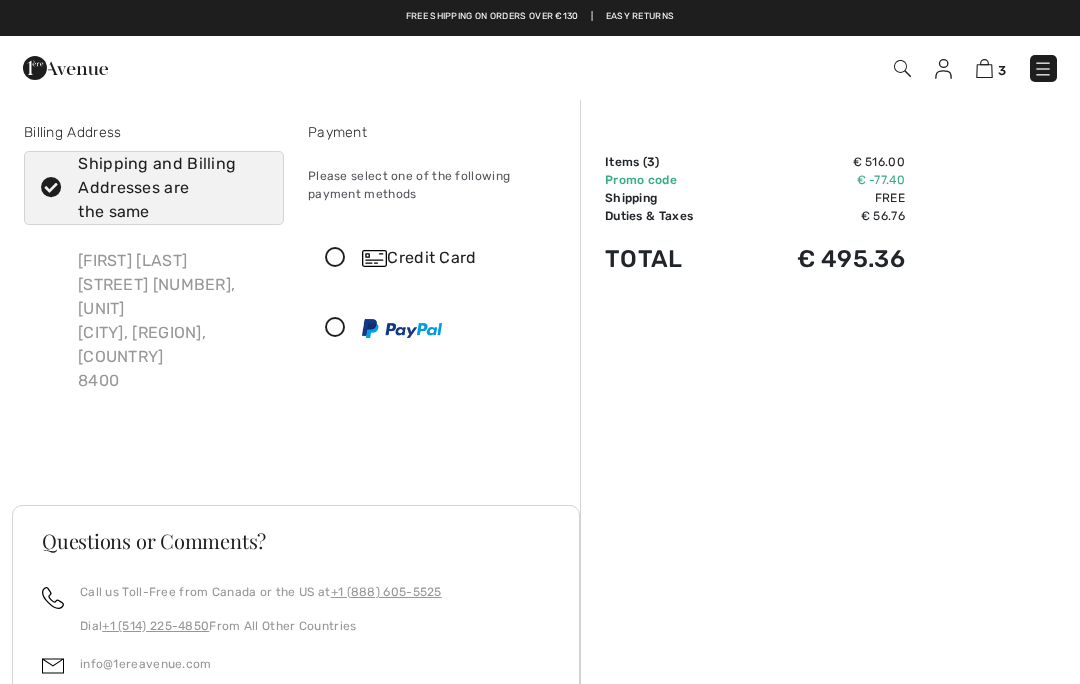 scroll, scrollTop: 0, scrollLeft: 0, axis: both 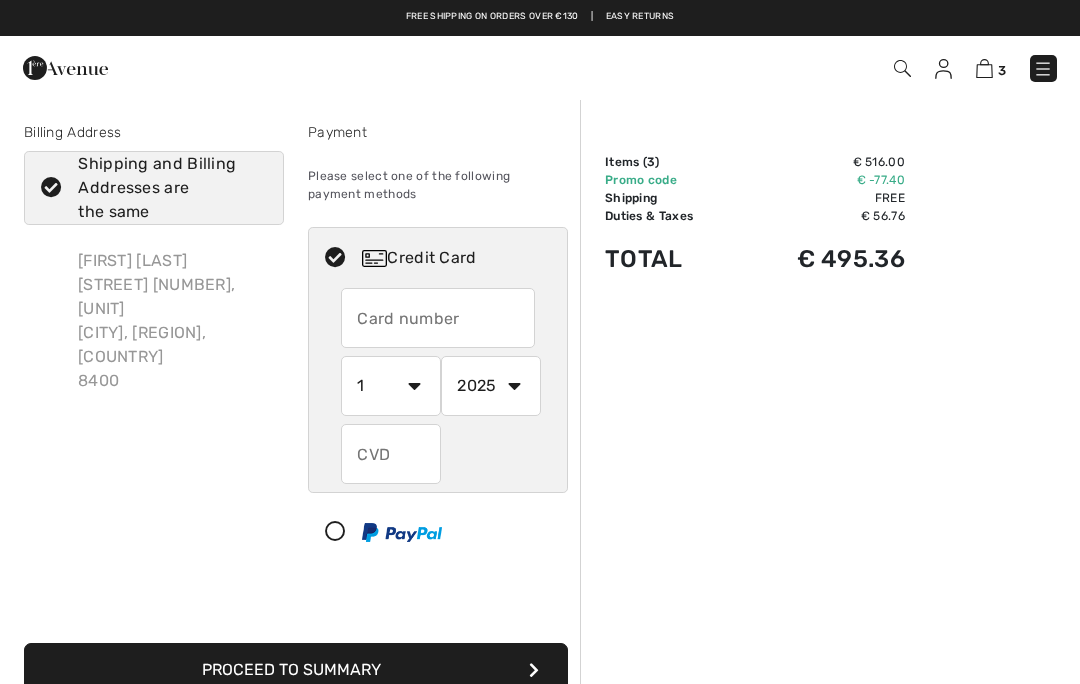 click on "1
2
3
4
5
6
7
8
9
10
11
12" at bounding box center [391, 386] 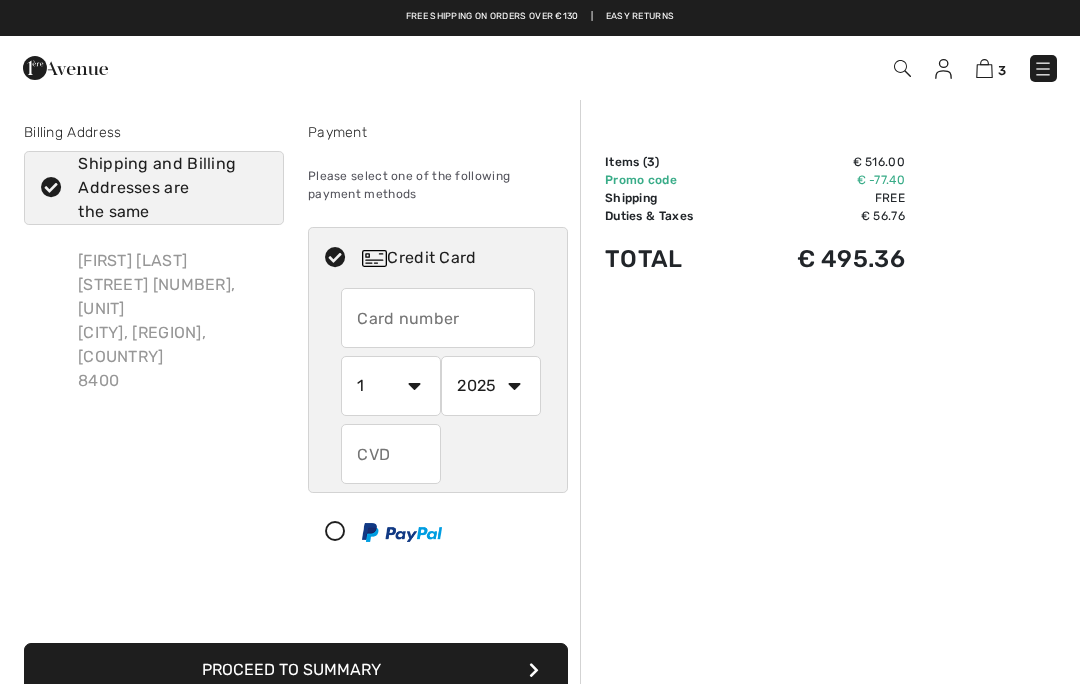 select on "2" 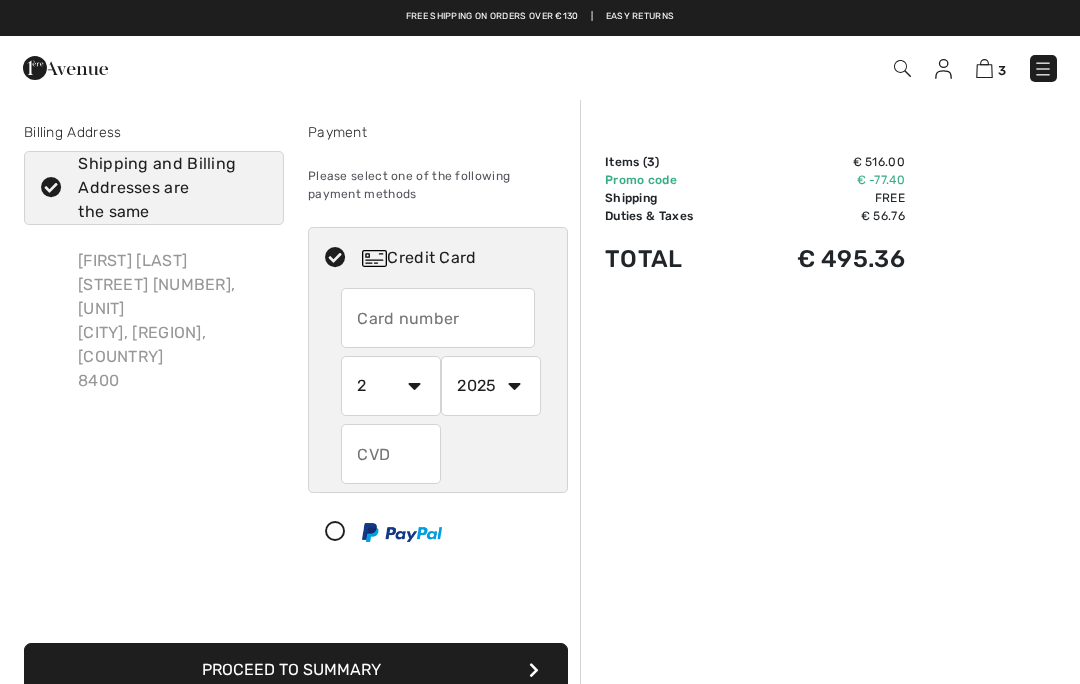 click on "2025
2026
2027
2028
2029
2030
2031
2032
2033
2034
2035" at bounding box center (491, 386) 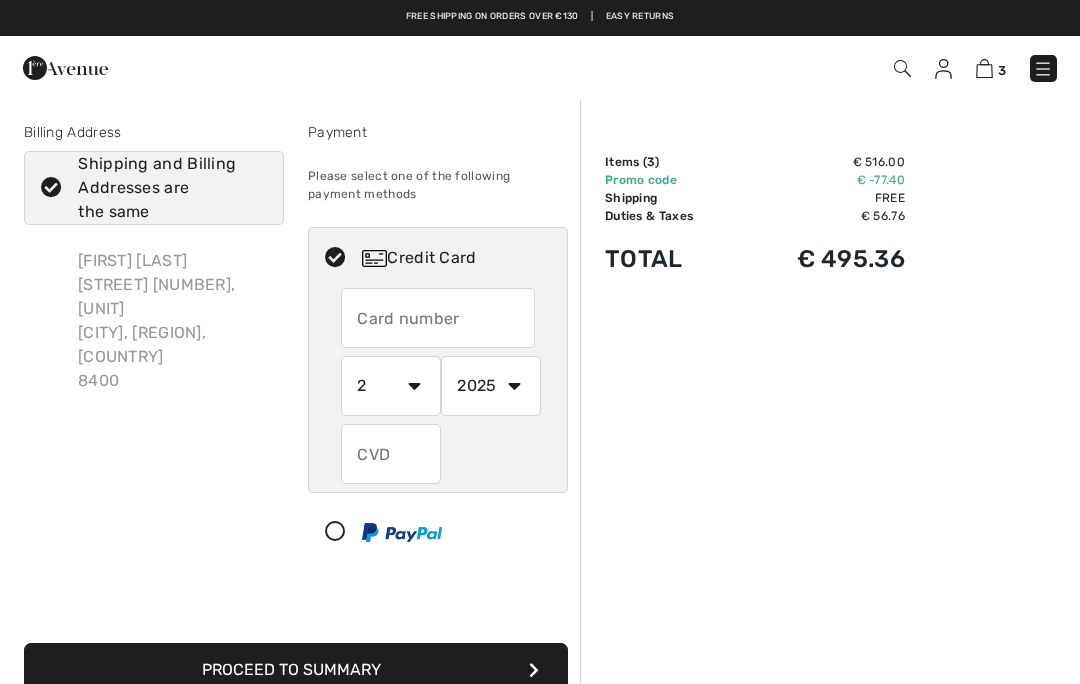 select on "2029" 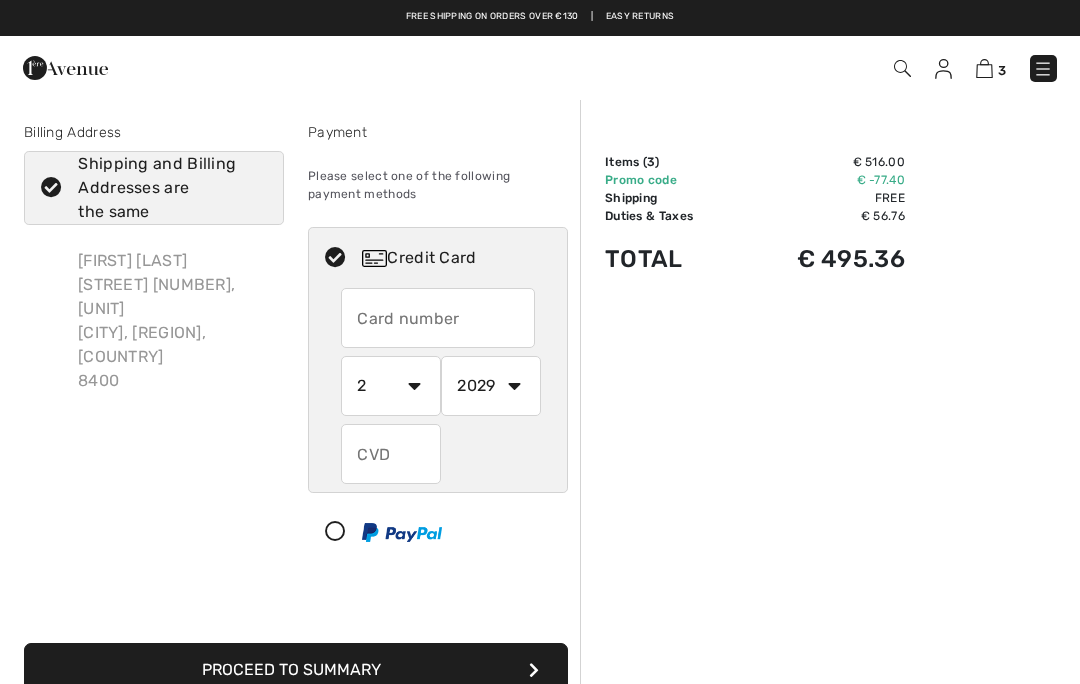 click at bounding box center [391, 454] 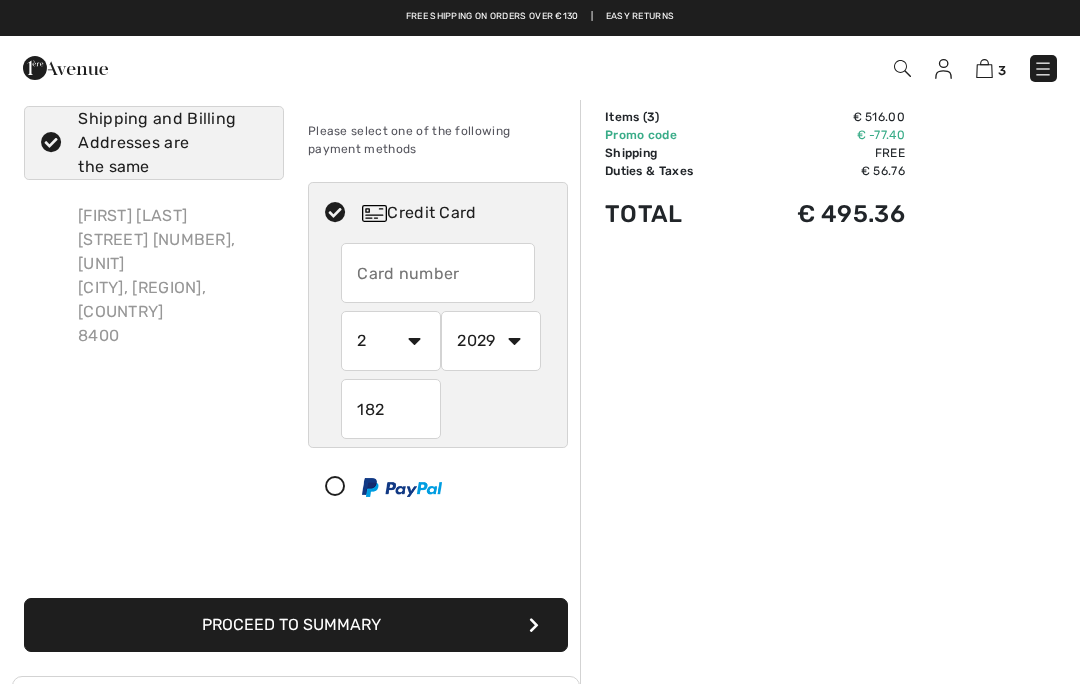 scroll, scrollTop: 0, scrollLeft: 0, axis: both 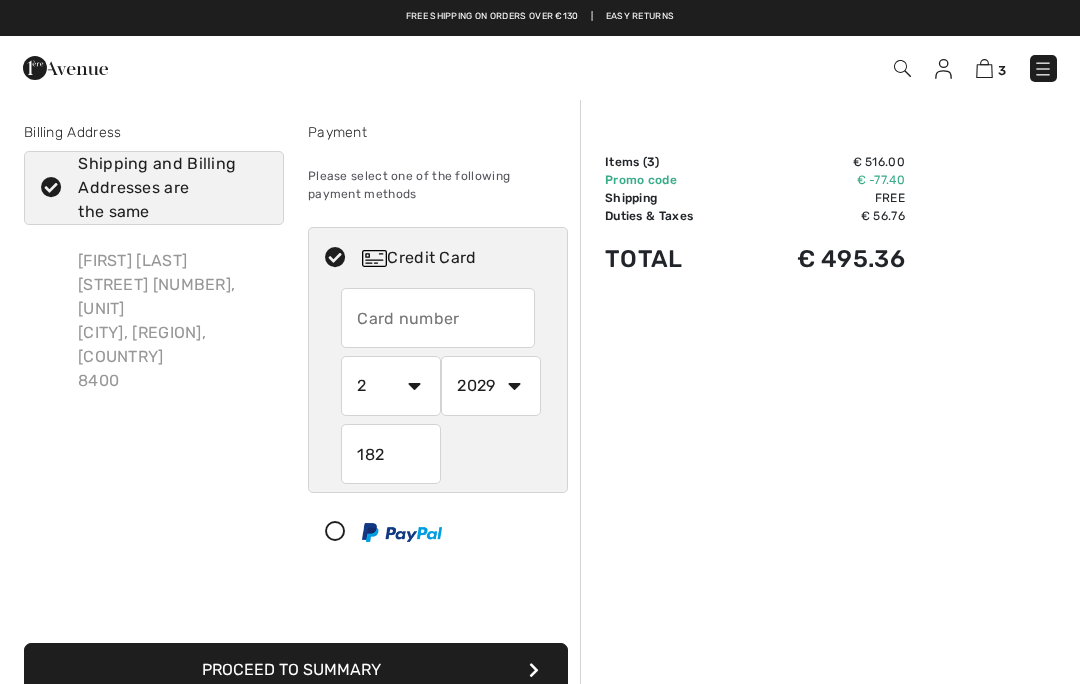type on "182" 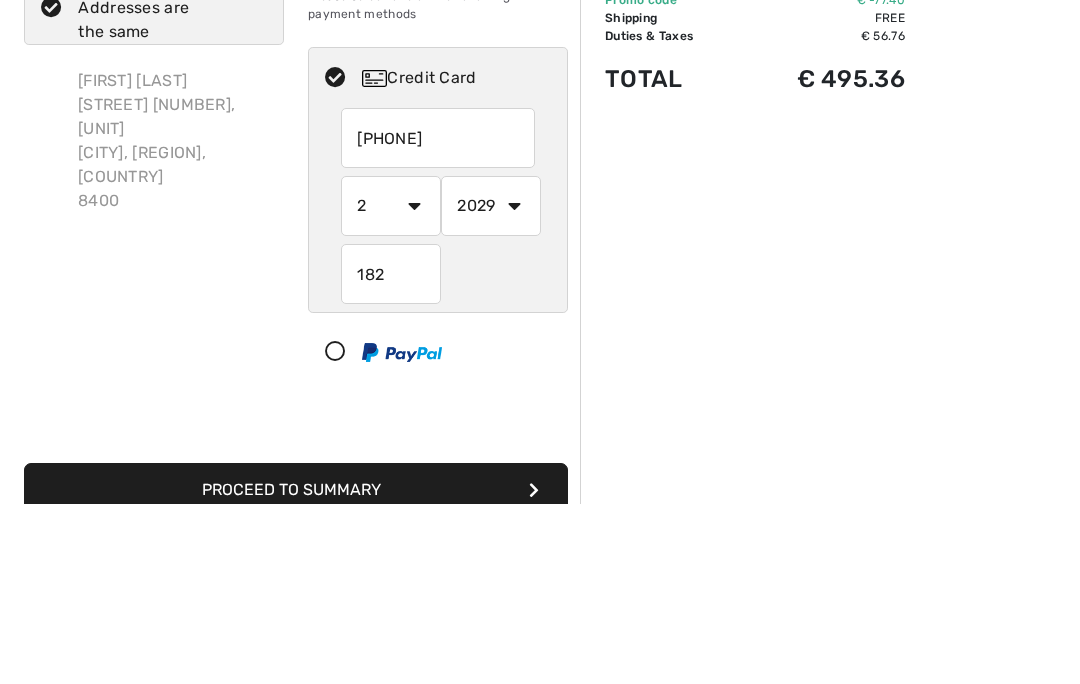 scroll, scrollTop: 180, scrollLeft: 0, axis: vertical 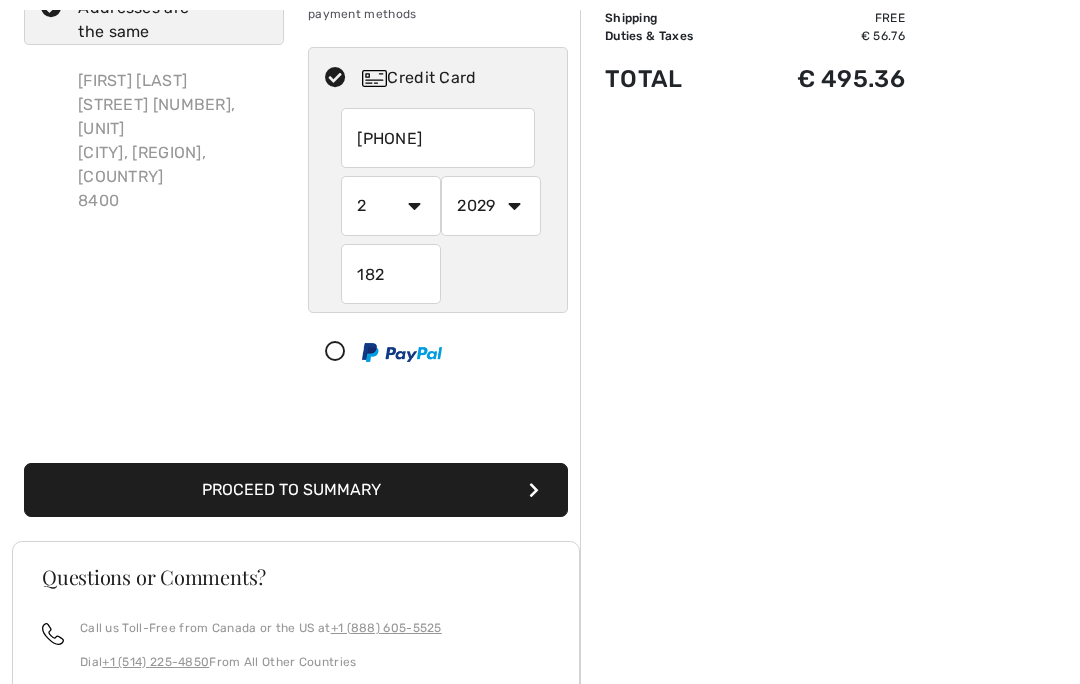 type on "4871040397219159" 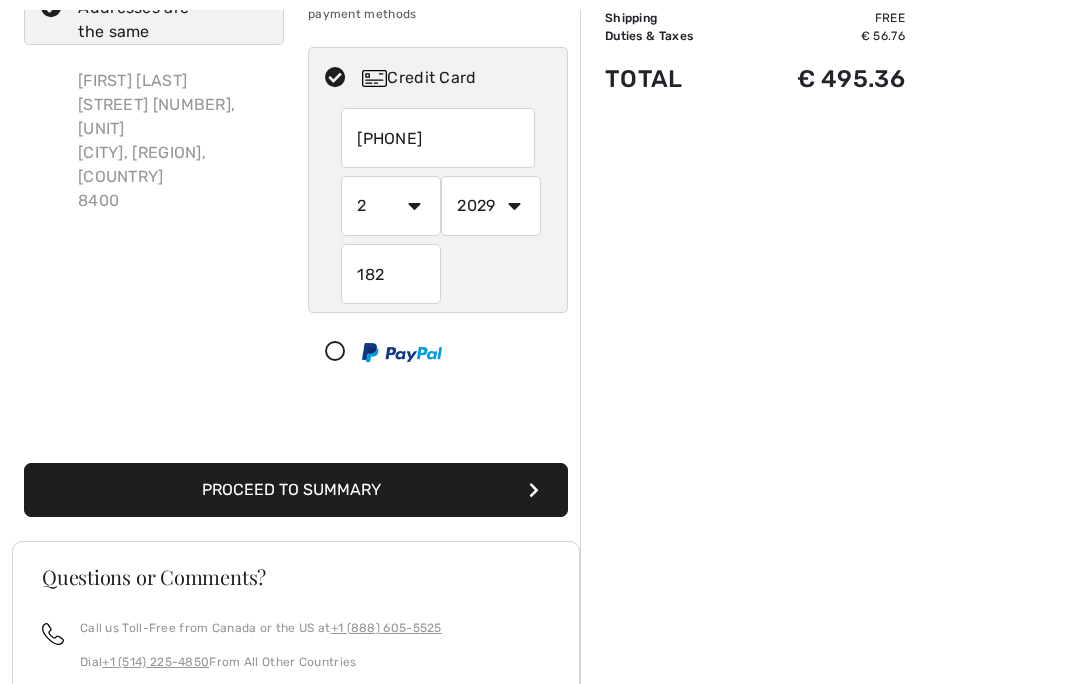 click on "Proceed to Summary" at bounding box center (296, 490) 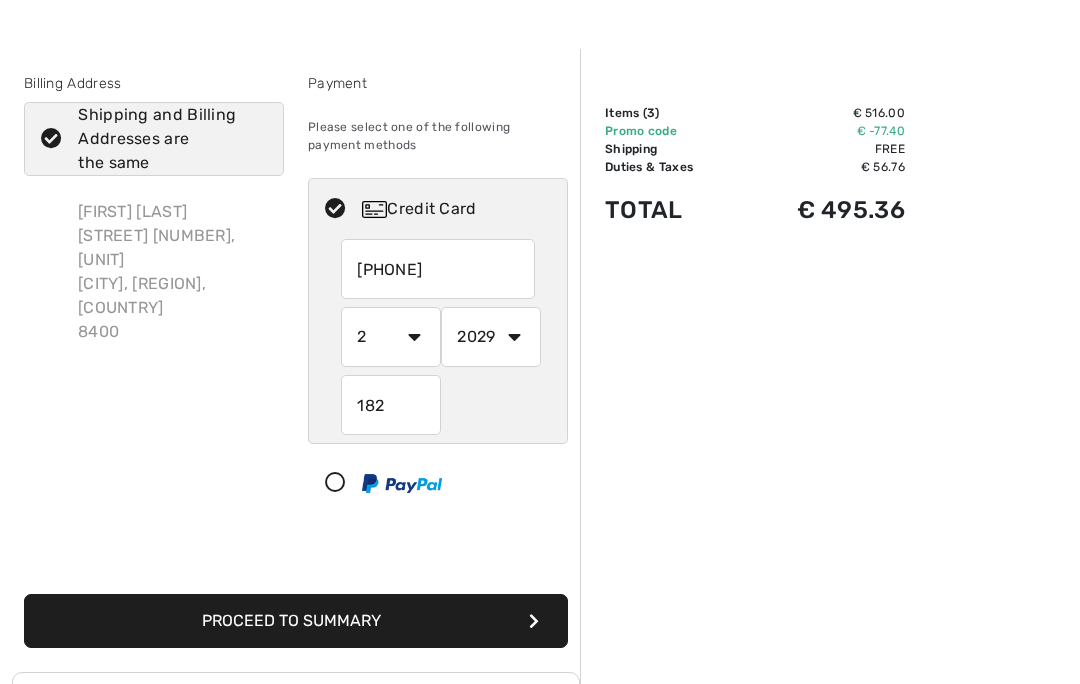 scroll, scrollTop: 51, scrollLeft: 0, axis: vertical 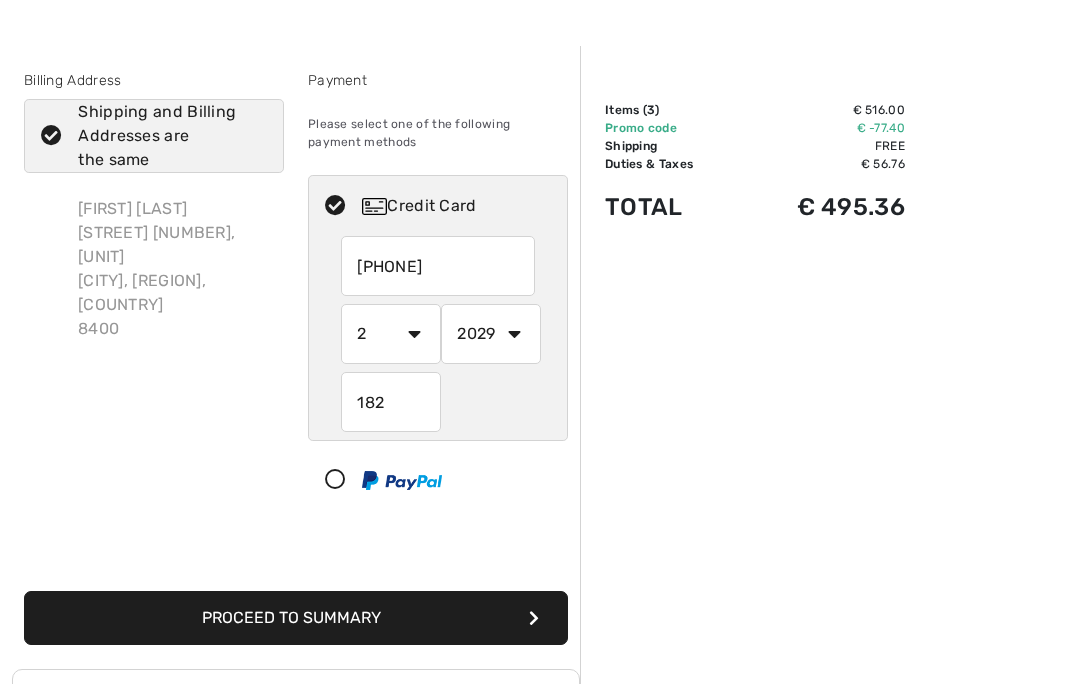 click on "1
2
3
4
5
6
7
8
9
10
11
12" at bounding box center (391, 335) 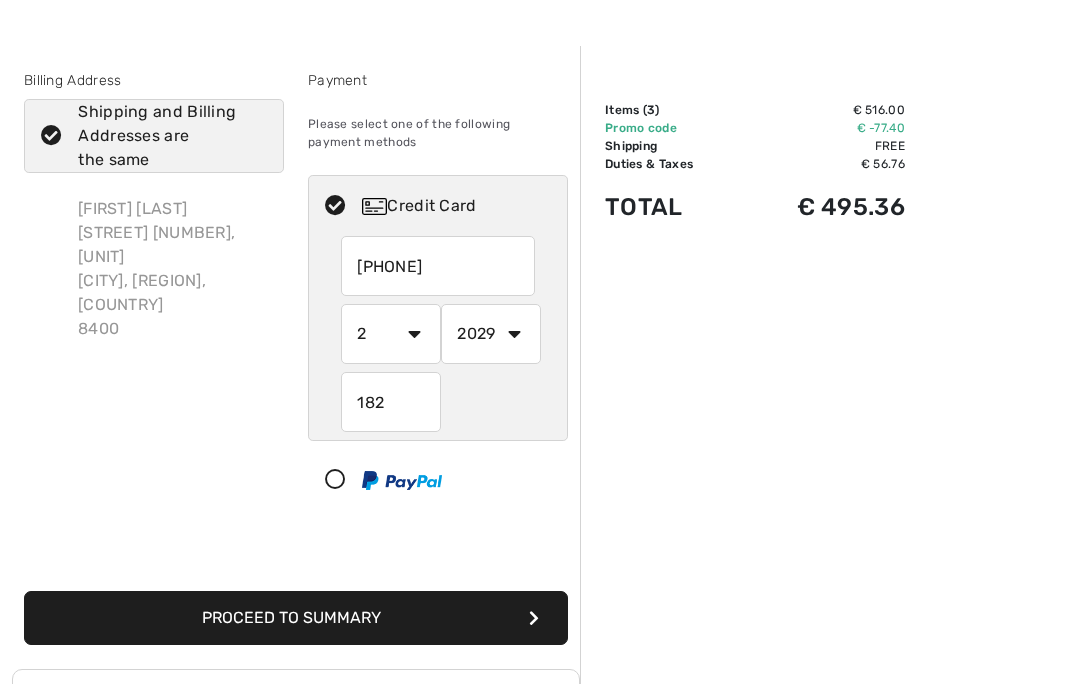 click on "1
2
3
4
5
6
7
8
9
10
11
12" at bounding box center (391, 334) 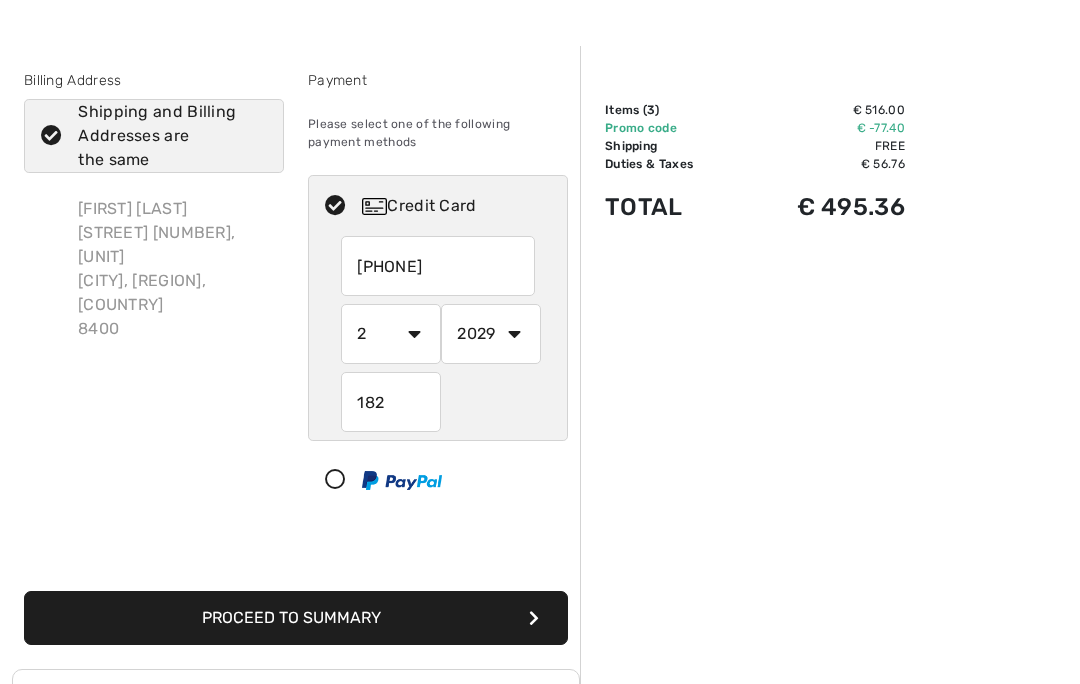 click on "Proceed to Summary" at bounding box center (296, 618) 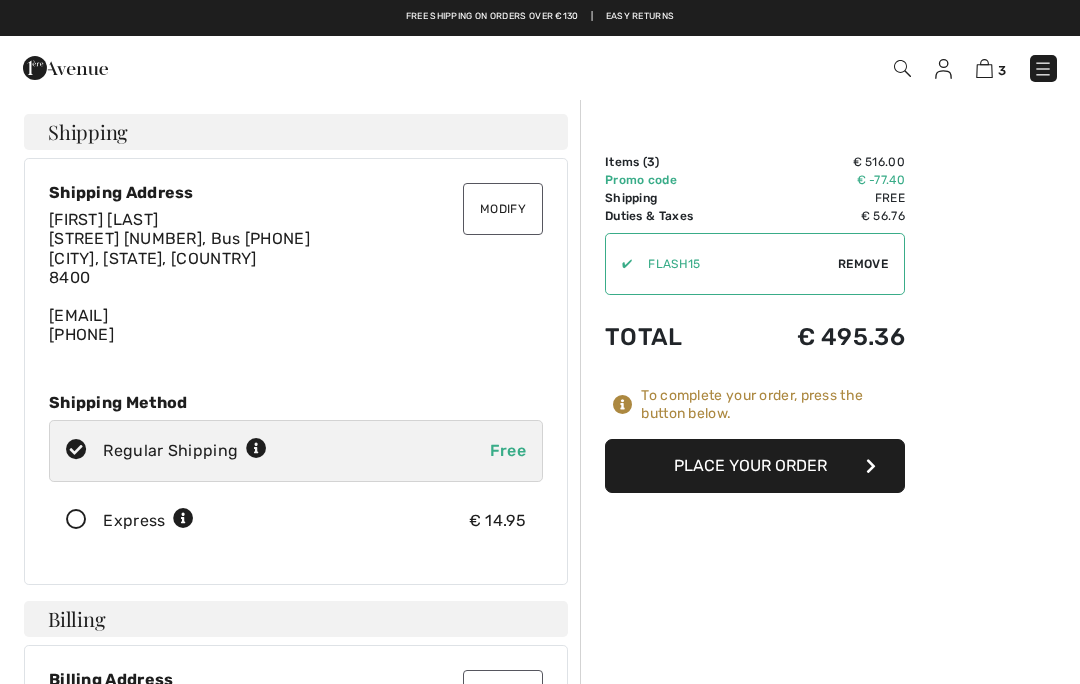 scroll, scrollTop: 0, scrollLeft: 0, axis: both 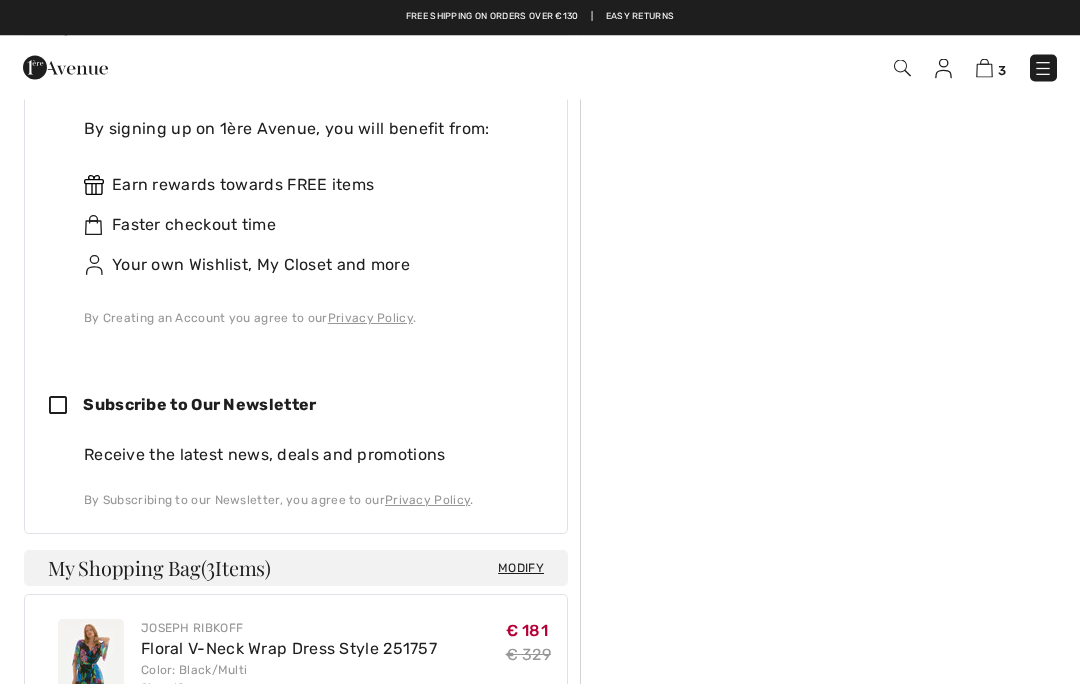 click at bounding box center [66, 407] 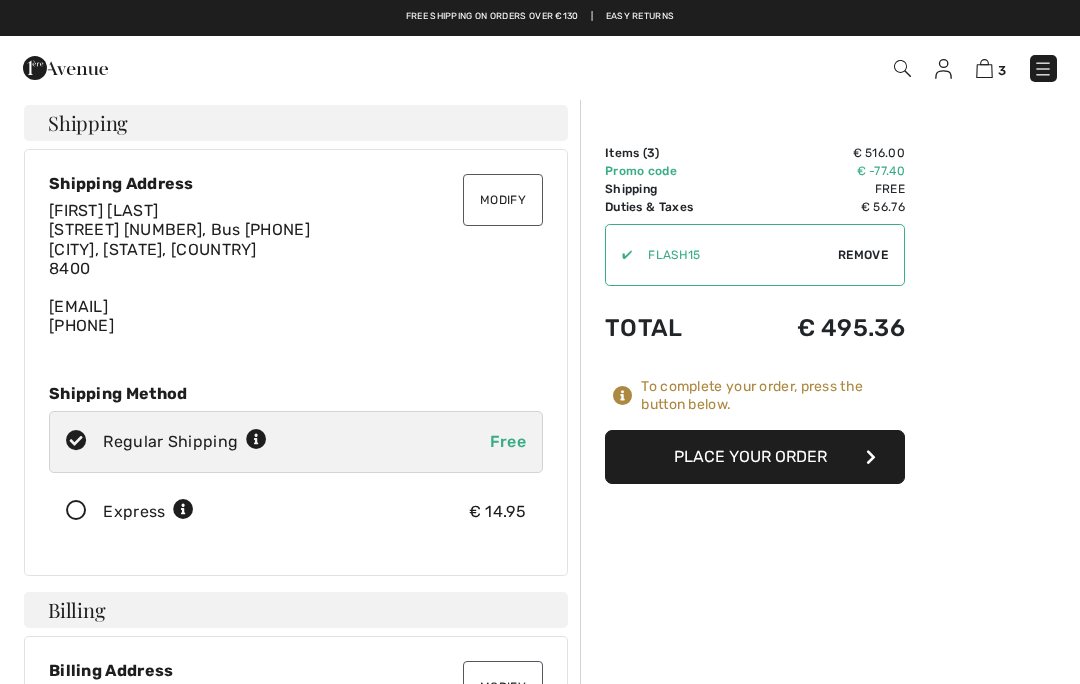 scroll, scrollTop: 0, scrollLeft: 0, axis: both 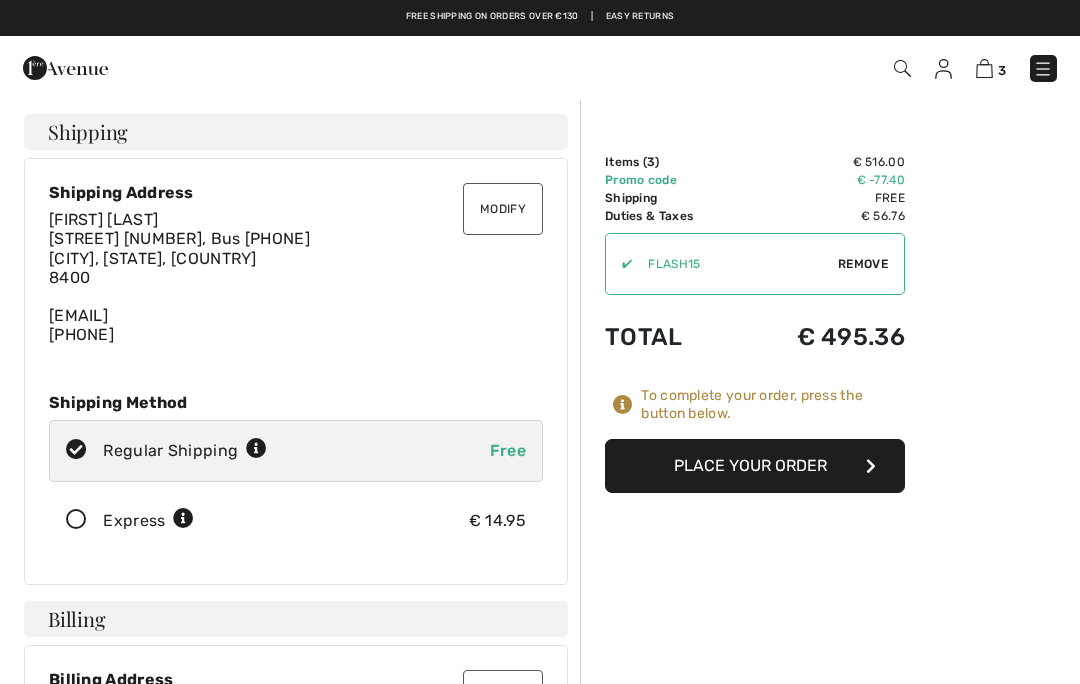click on "Place Your Order" at bounding box center (755, 466) 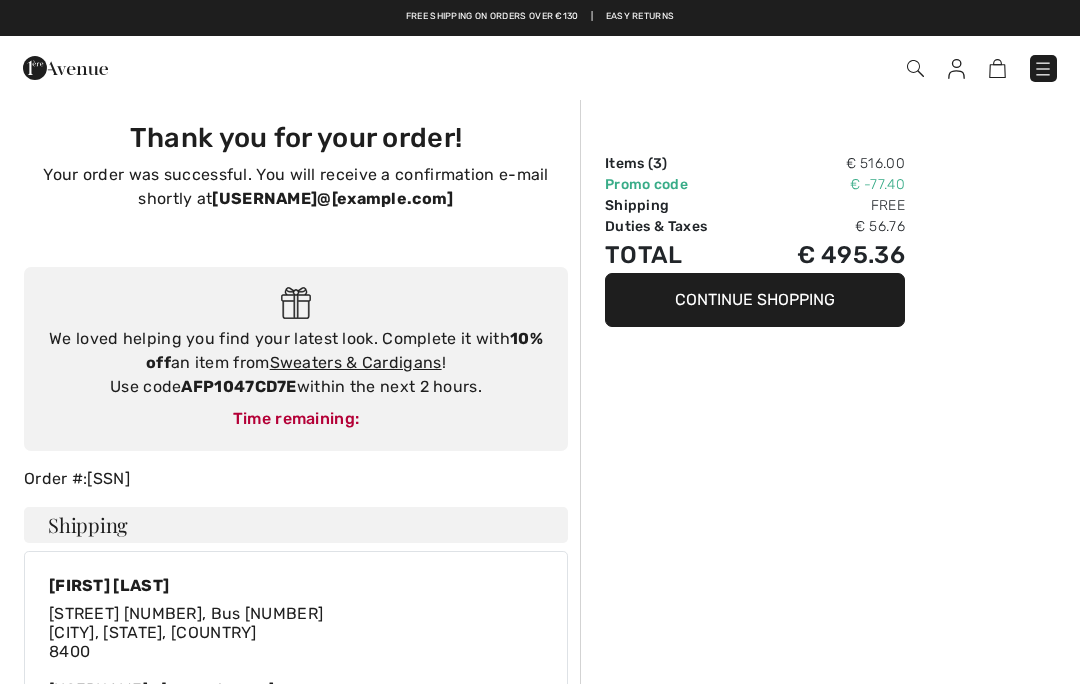 scroll, scrollTop: 0, scrollLeft: 0, axis: both 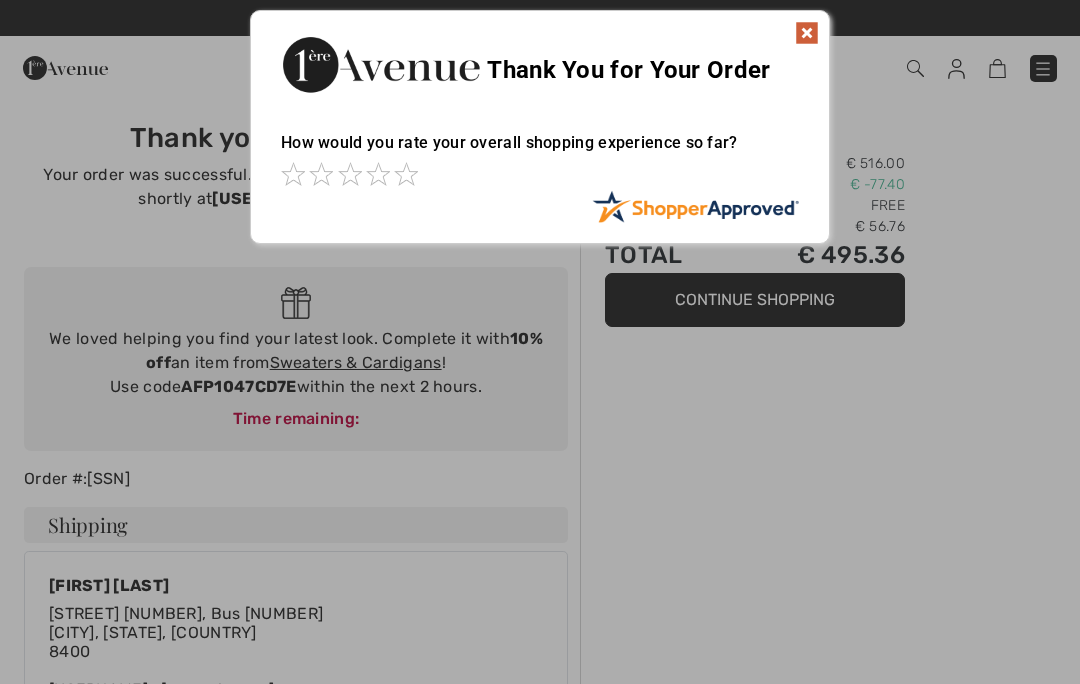 click at bounding box center (807, 33) 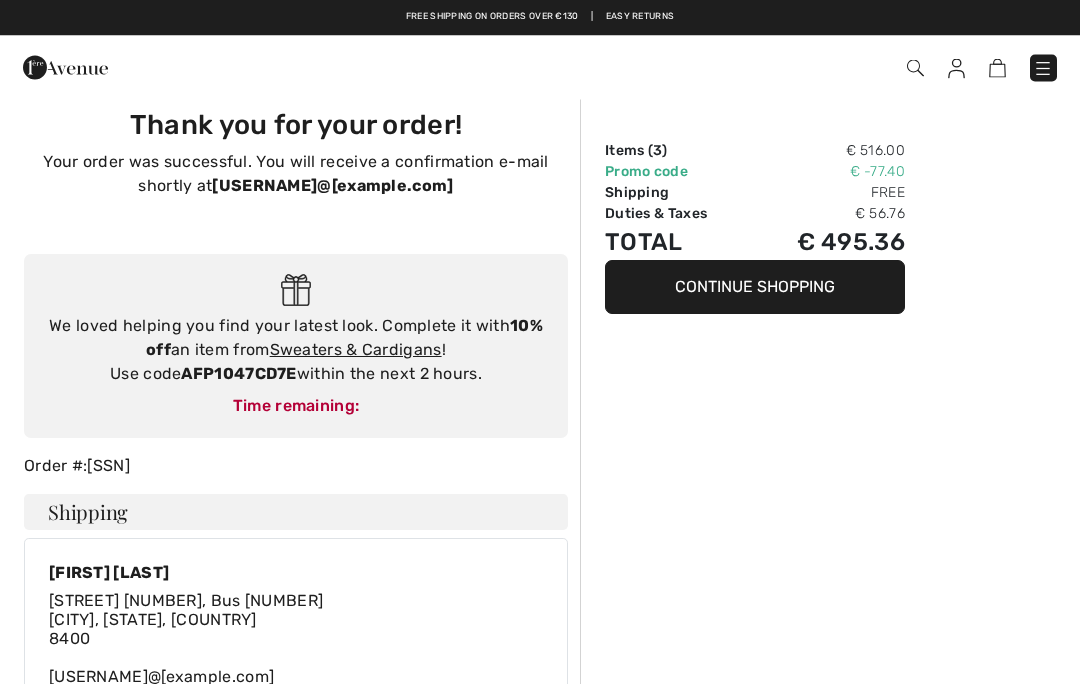 scroll, scrollTop: 0, scrollLeft: 0, axis: both 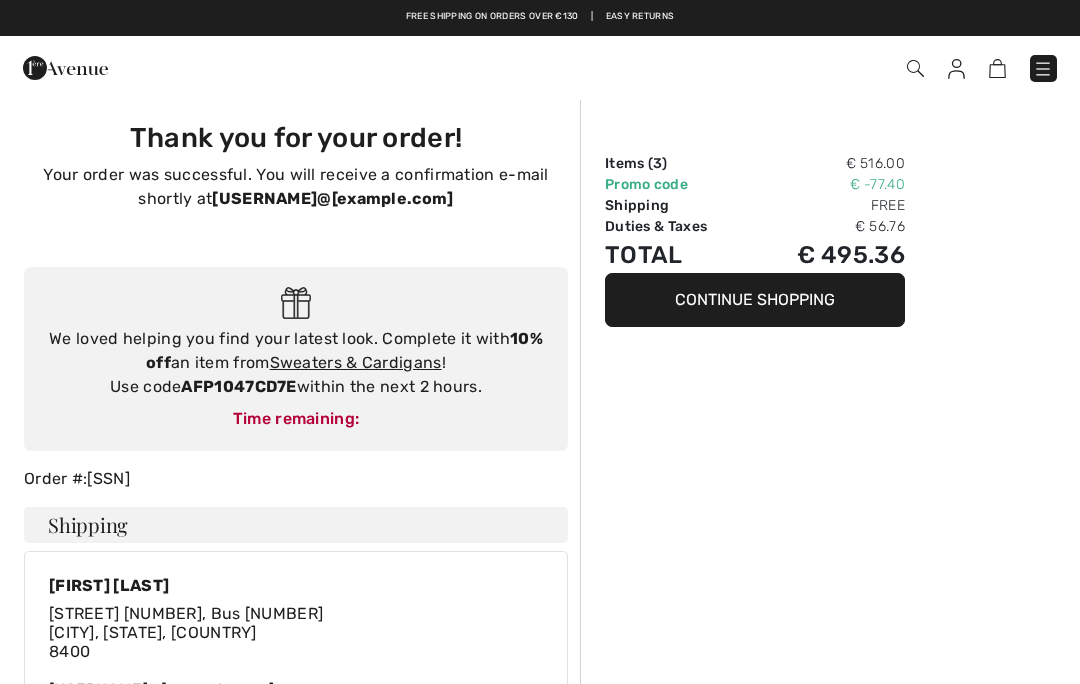 click on "Order Summary
Items ( 3 )
€ 516.00
Promo code € -77.40
Shipping
Free
Duties & Taxes € 56.76
Total
€ 495.36
Continue Shopping" at bounding box center [830, 1068] 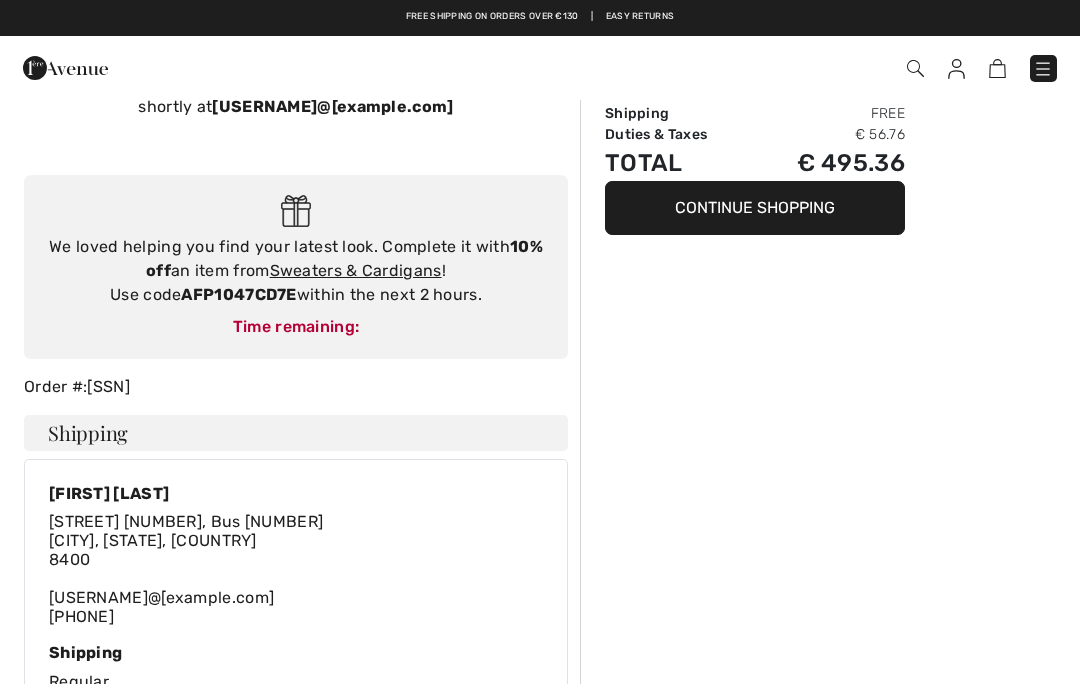 scroll, scrollTop: 0, scrollLeft: 0, axis: both 